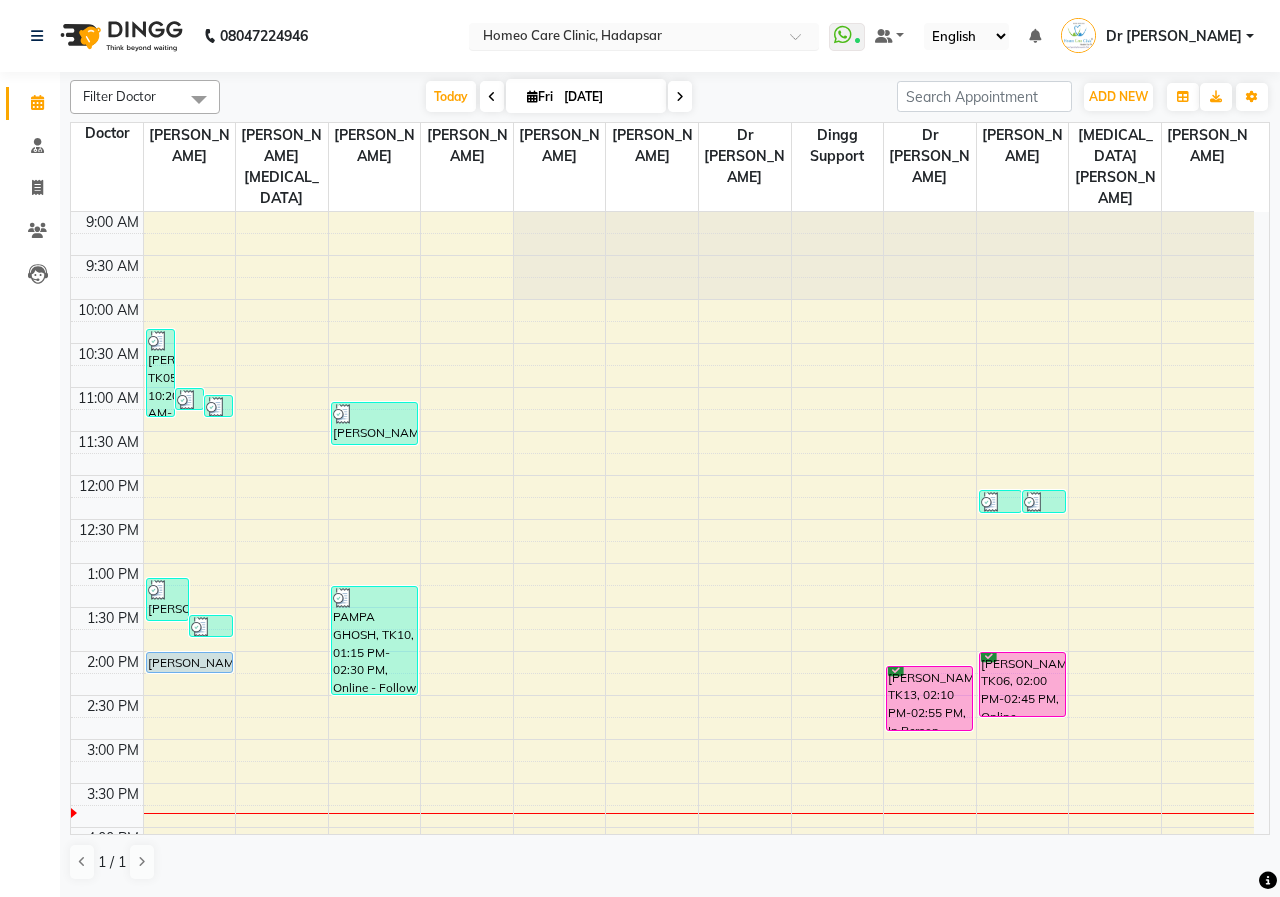 scroll, scrollTop: 0, scrollLeft: 0, axis: both 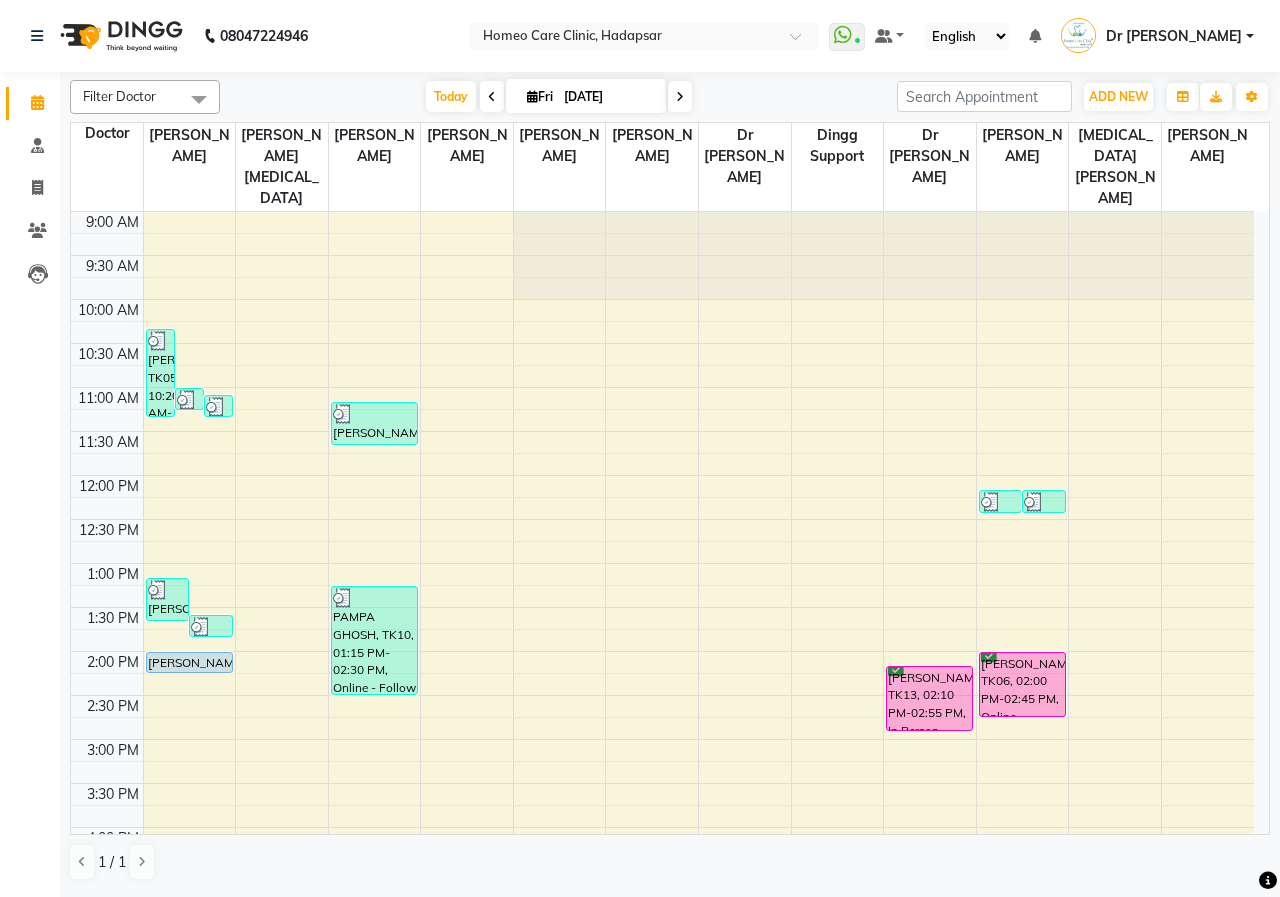 click on "[DATE]  [DATE]" at bounding box center [558, 97] 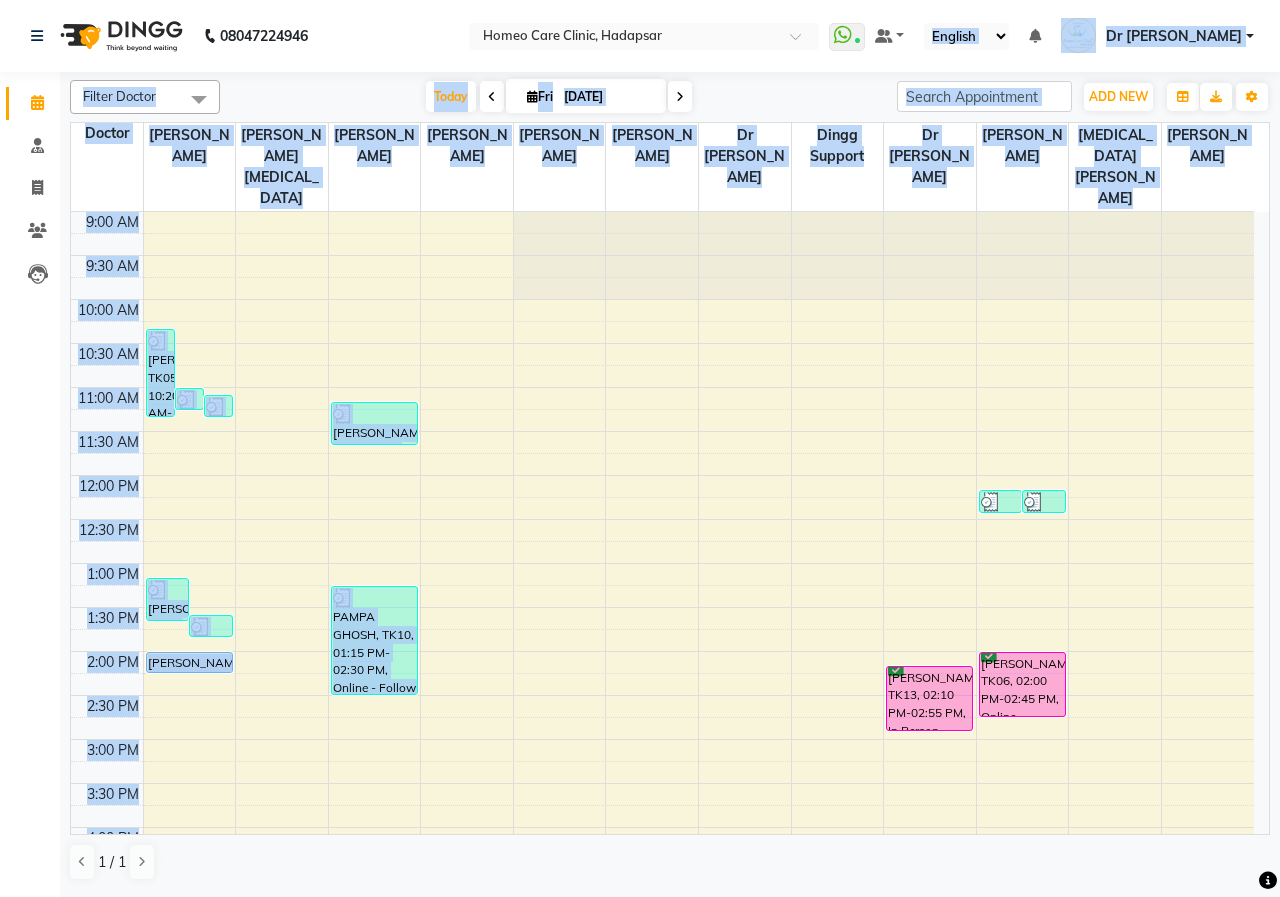 drag, startPoint x: 791, startPoint y: 207, endPoint x: 779, endPoint y: -87, distance: 294.24478 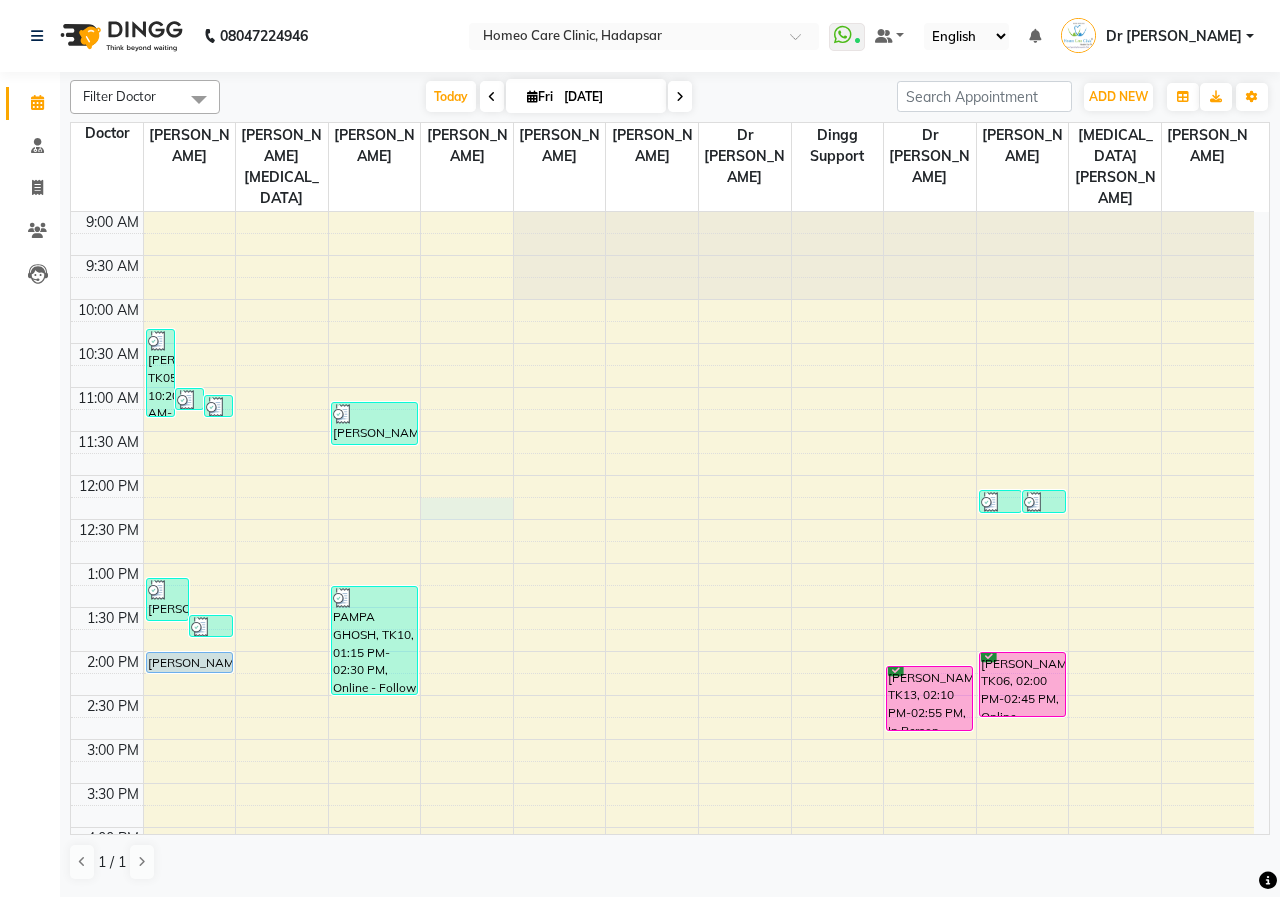 drag, startPoint x: 480, startPoint y: 479, endPoint x: 462, endPoint y: 479, distance: 18 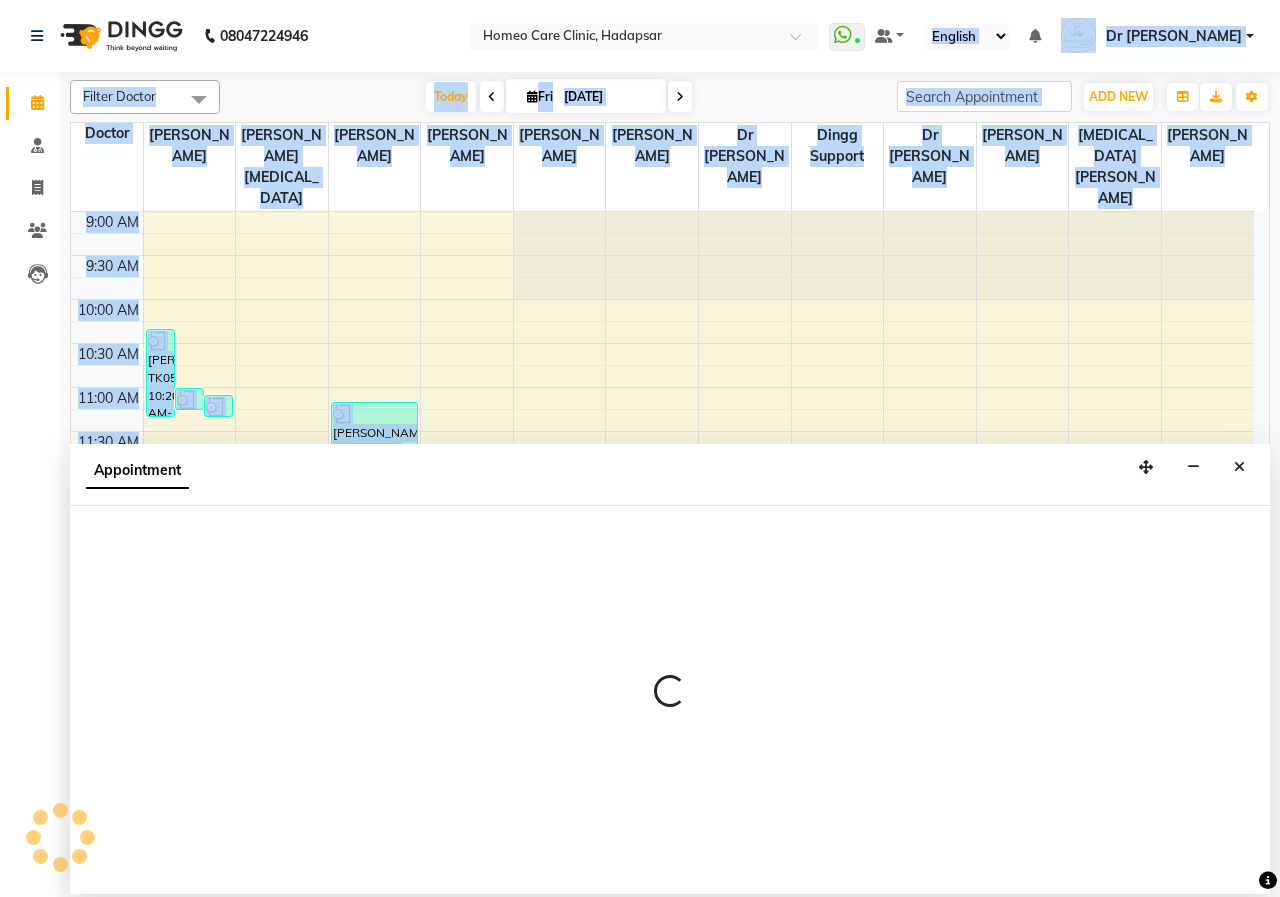 select on "65973" 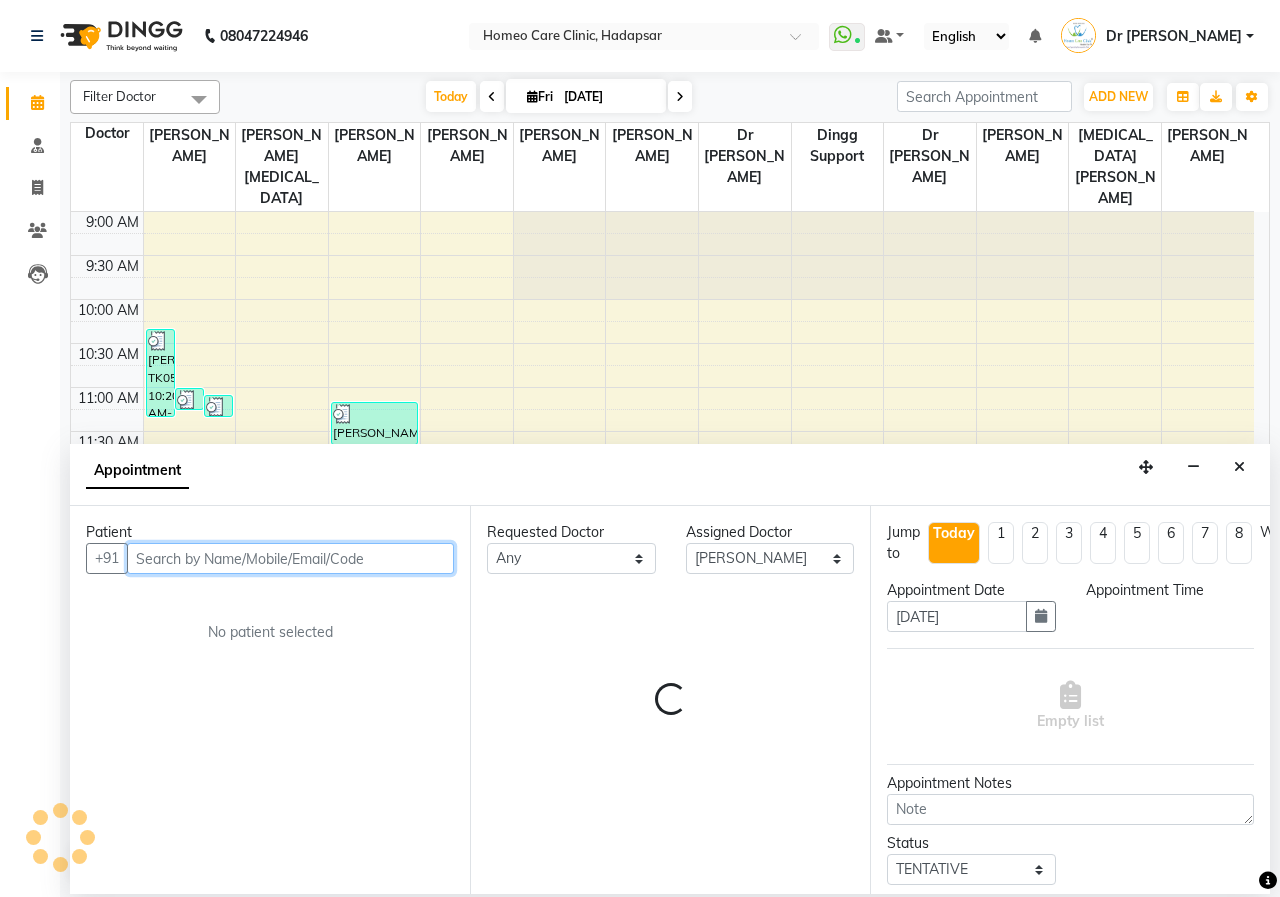 select on "735" 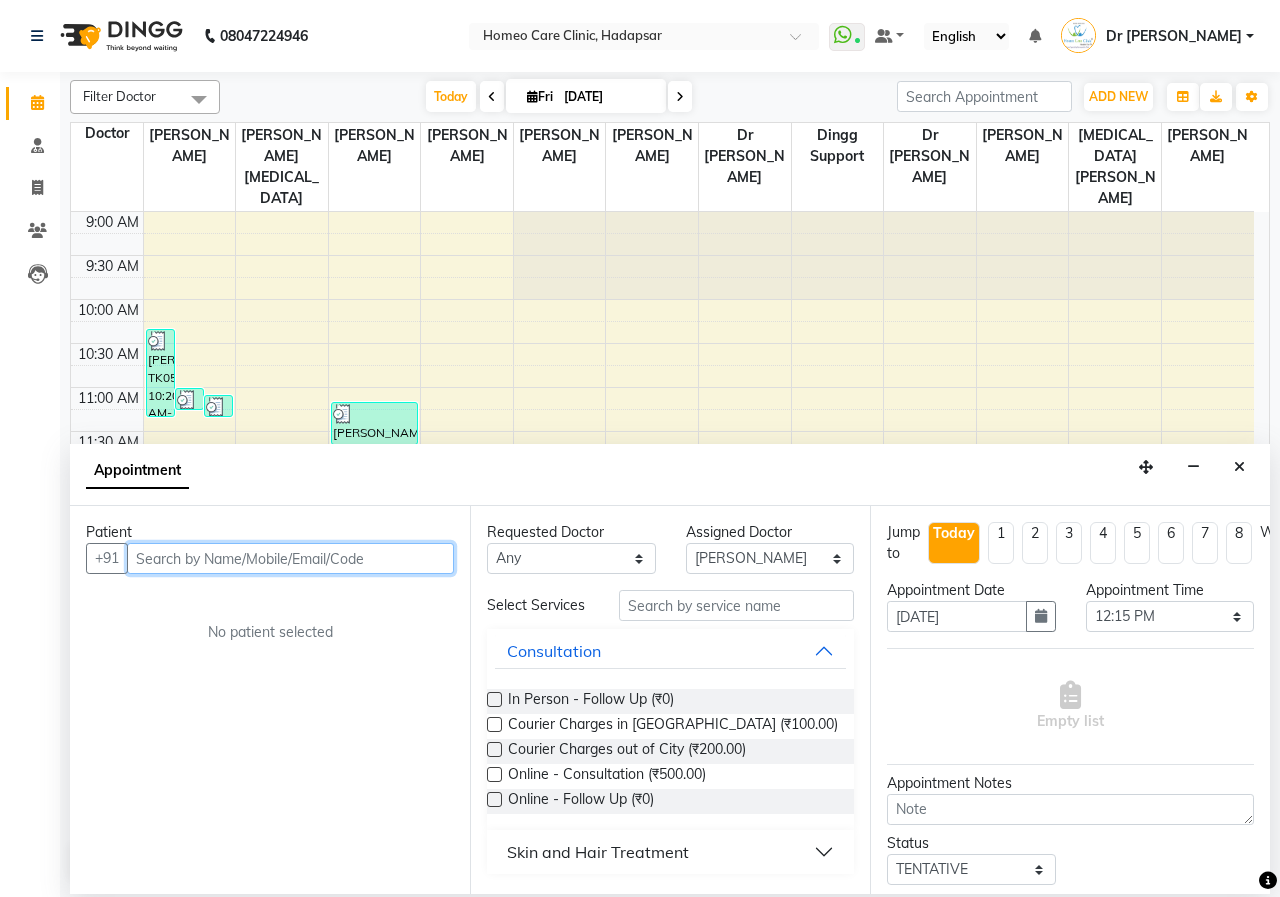 click on "9:00 AM 9:30 AM 10:00 AM 10:30 AM 11:00 AM 11:30 AM 12:00 PM 12:30 PM 1:00 PM 1:30 PM 2:00 PM 2:30 PM 3:00 PM 3:30 PM 4:00 PM 4:30 PM 5:00 PM 5:30 PM 6:00 PM 6:30 PM 7:00 PM 7:30 PM 8:00 PM 8:30 PM 9:00 PM 9:30 PM 10:00 PM 10:30 PM     [PERSON_NAME], TK05, 10:20 AM-11:21 AM, Online - Consultation,Medicine,Courier Charges out of [GEOGRAPHIC_DATA][PERSON_NAME], TK03, 11:00 AM-11:16 AM, Medicine,Courier Charges out of [GEOGRAPHIC_DATA][PERSON_NAME], TK04, 11:05 AM-11:21 AM, Medicine 1,Courier Charges out of [GEOGRAPHIC_DATA][PERSON_NAME], TK09, 01:10 PM-01:40 PM, In Person - Follow Up,Medicine     [PERSON_NAME], TK11, 01:35 PM-01:51 PM, Medicine 1,Courier Charges in [GEOGRAPHIC_DATA][PERSON_NAME] AMBRE, TK01, 02:00 PM-02:15 PM, Online - Follow Up     [PERSON_NAME], TK02, 11:10 AM-11:40 AM, In Person - Follow Up,Medicine     [GEOGRAPHIC_DATA], 01:15 PM-02:30 PM, Online - Follow Up,In Person - Consultation,Medicine     [PERSON_NAME], TK13, 02:10 PM-02:55 PM, In Person - Consultation" at bounding box center (662, 827) 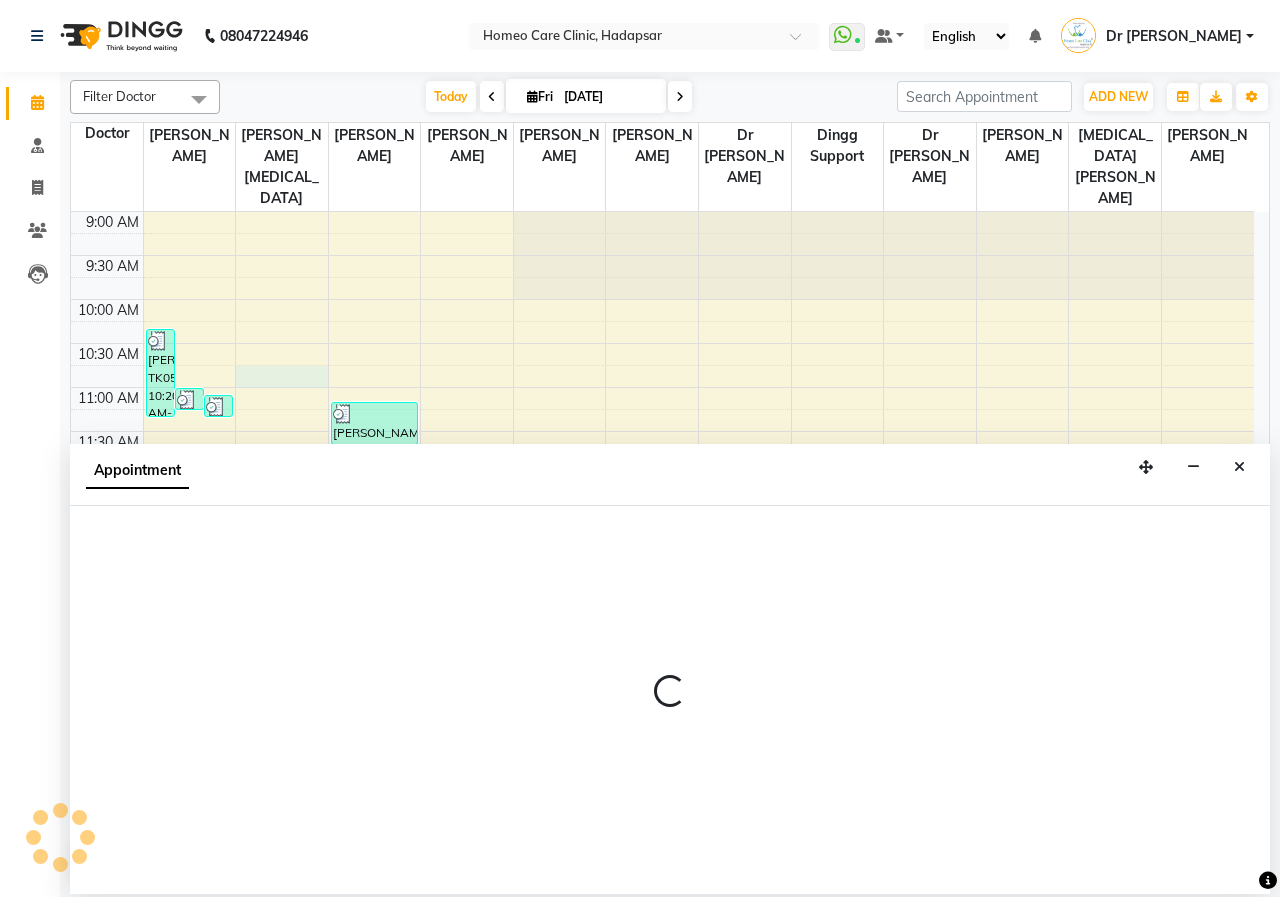 select on "65966" 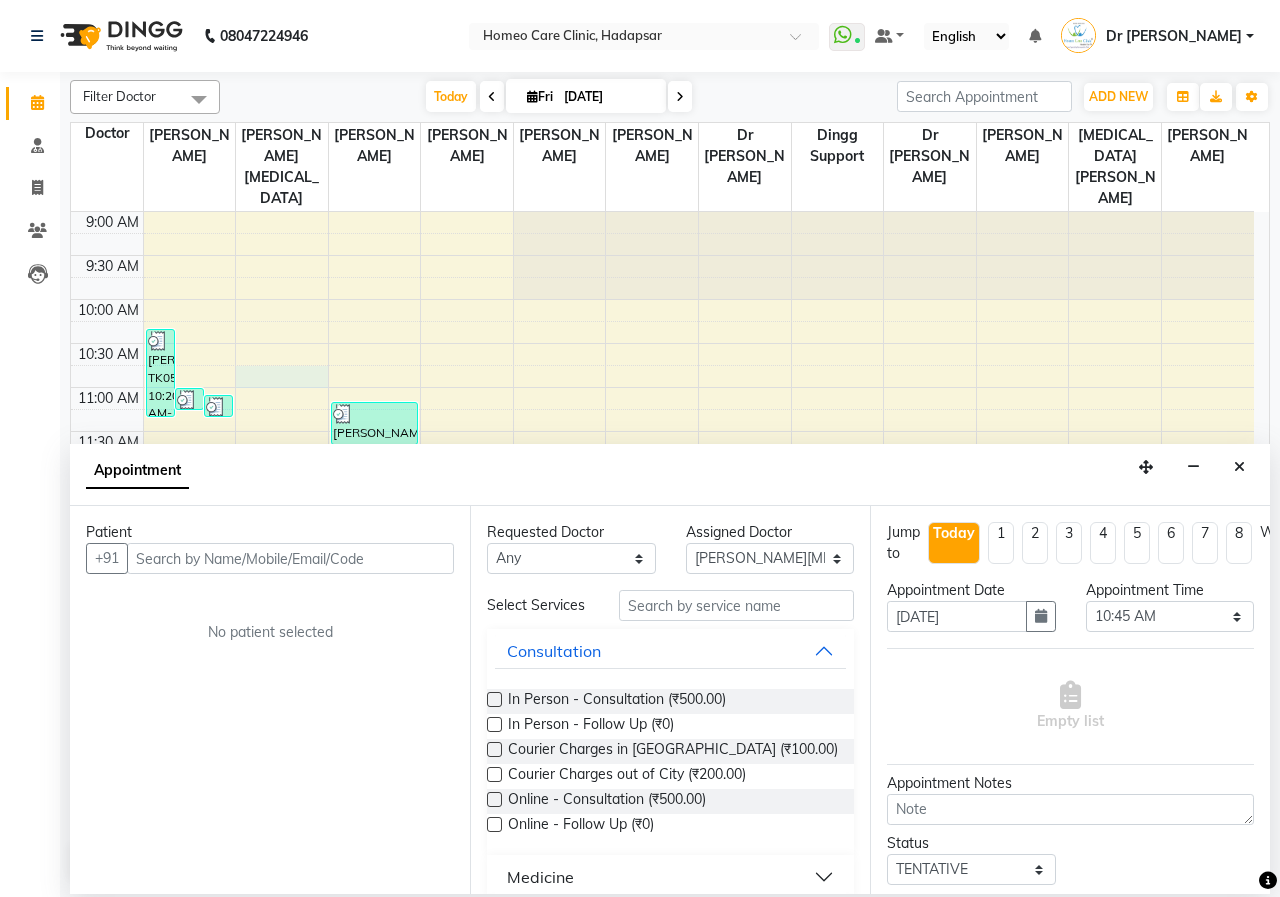 click on "Appointment" at bounding box center [670, 475] 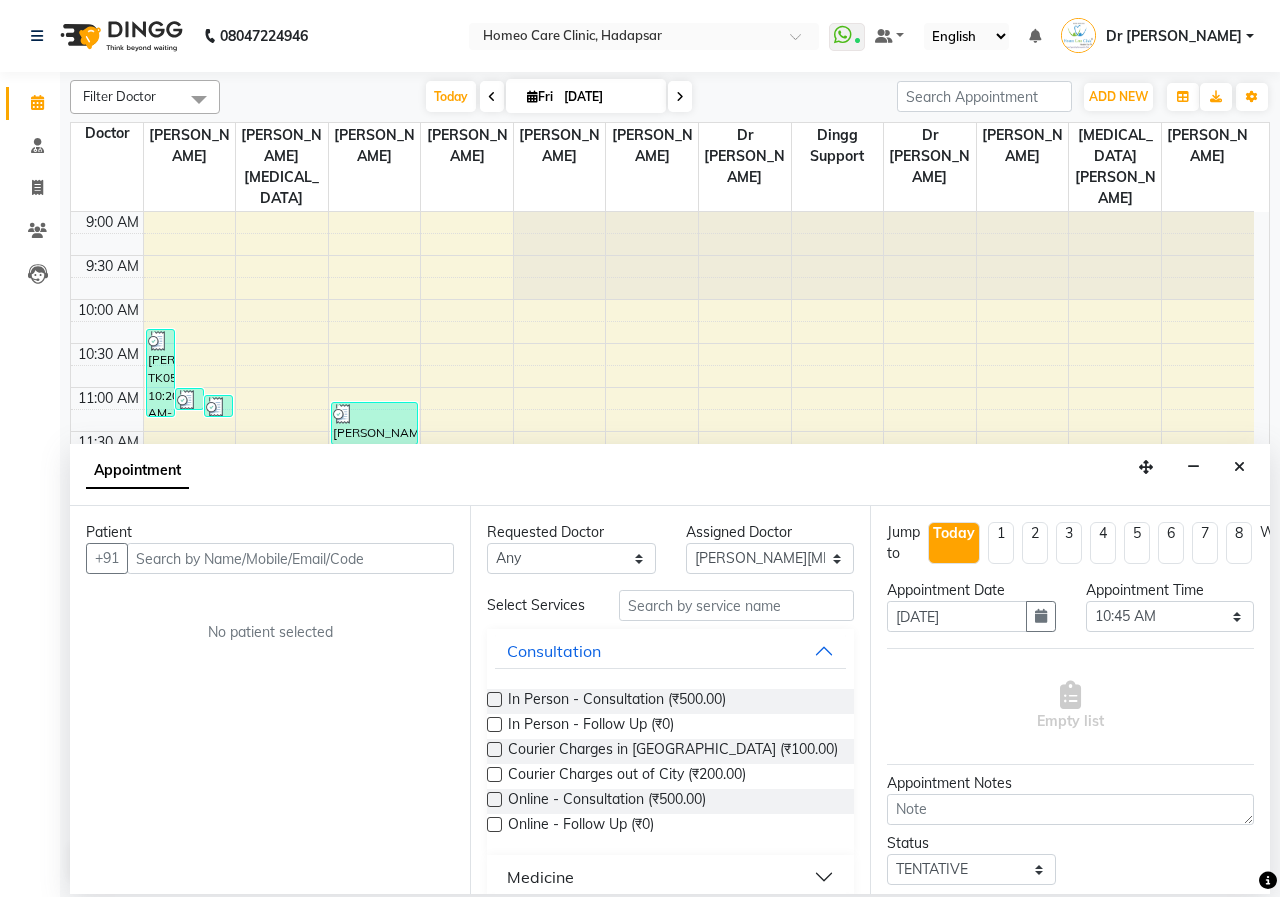 click on "Appointment" at bounding box center (670, 475) 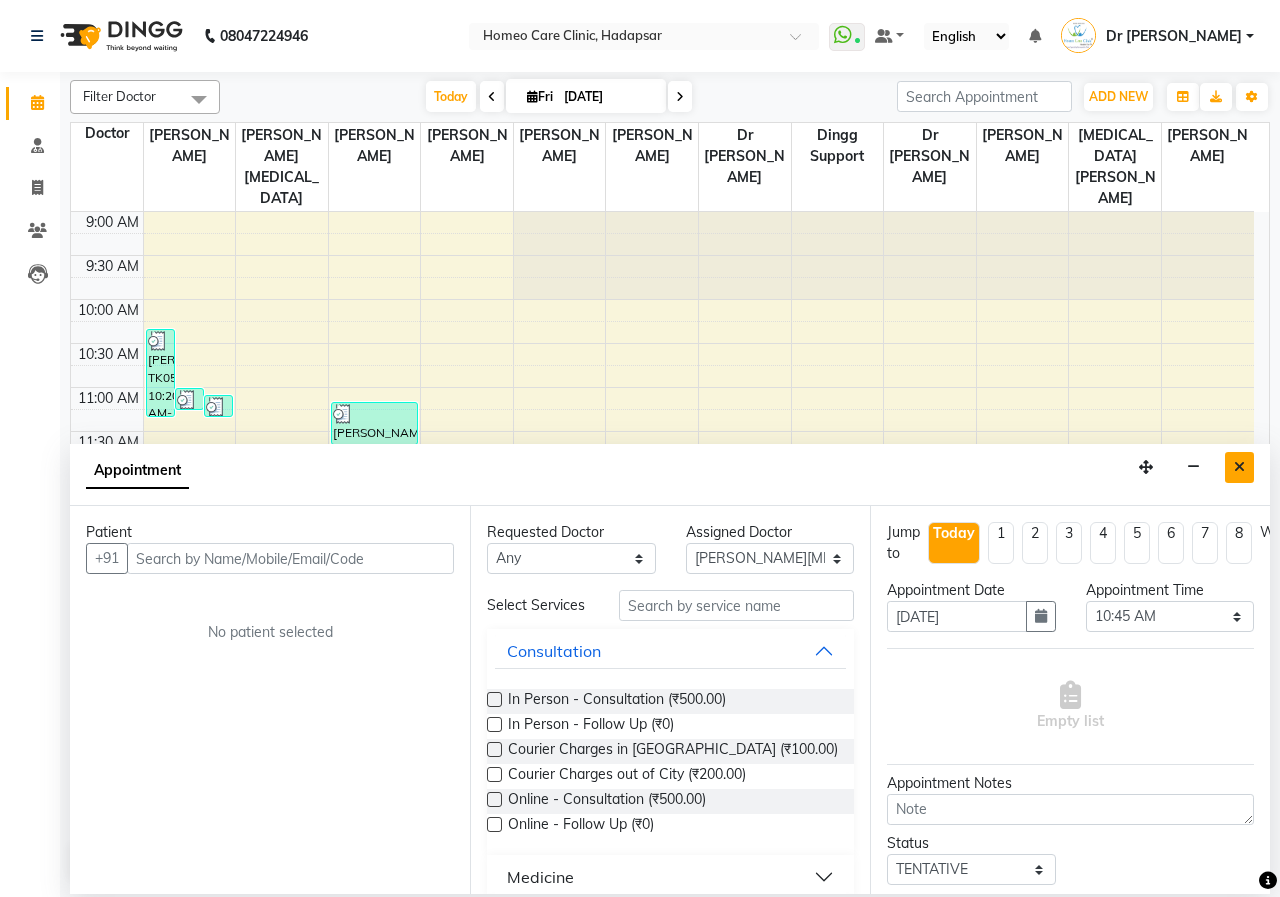 click at bounding box center (1239, 467) 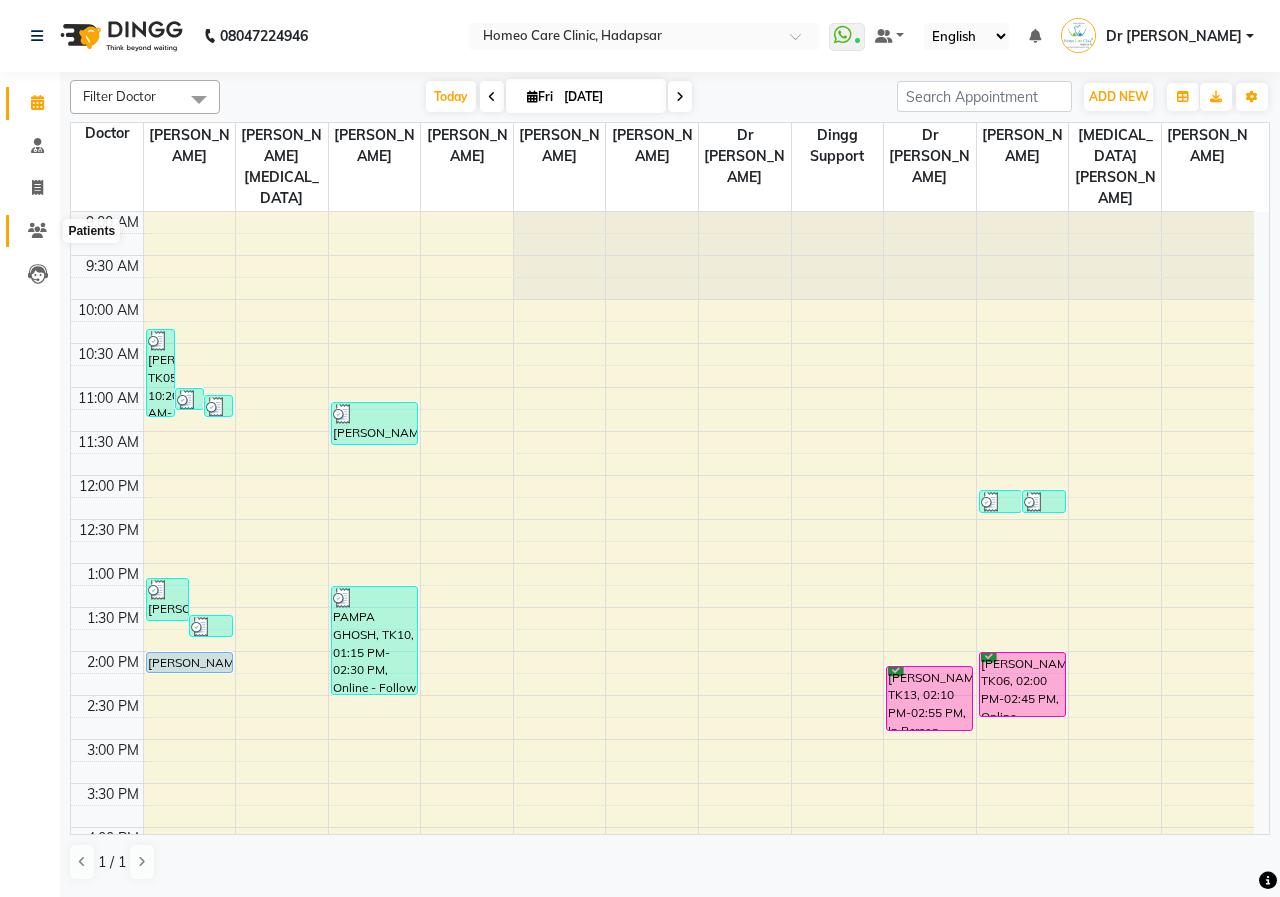 click 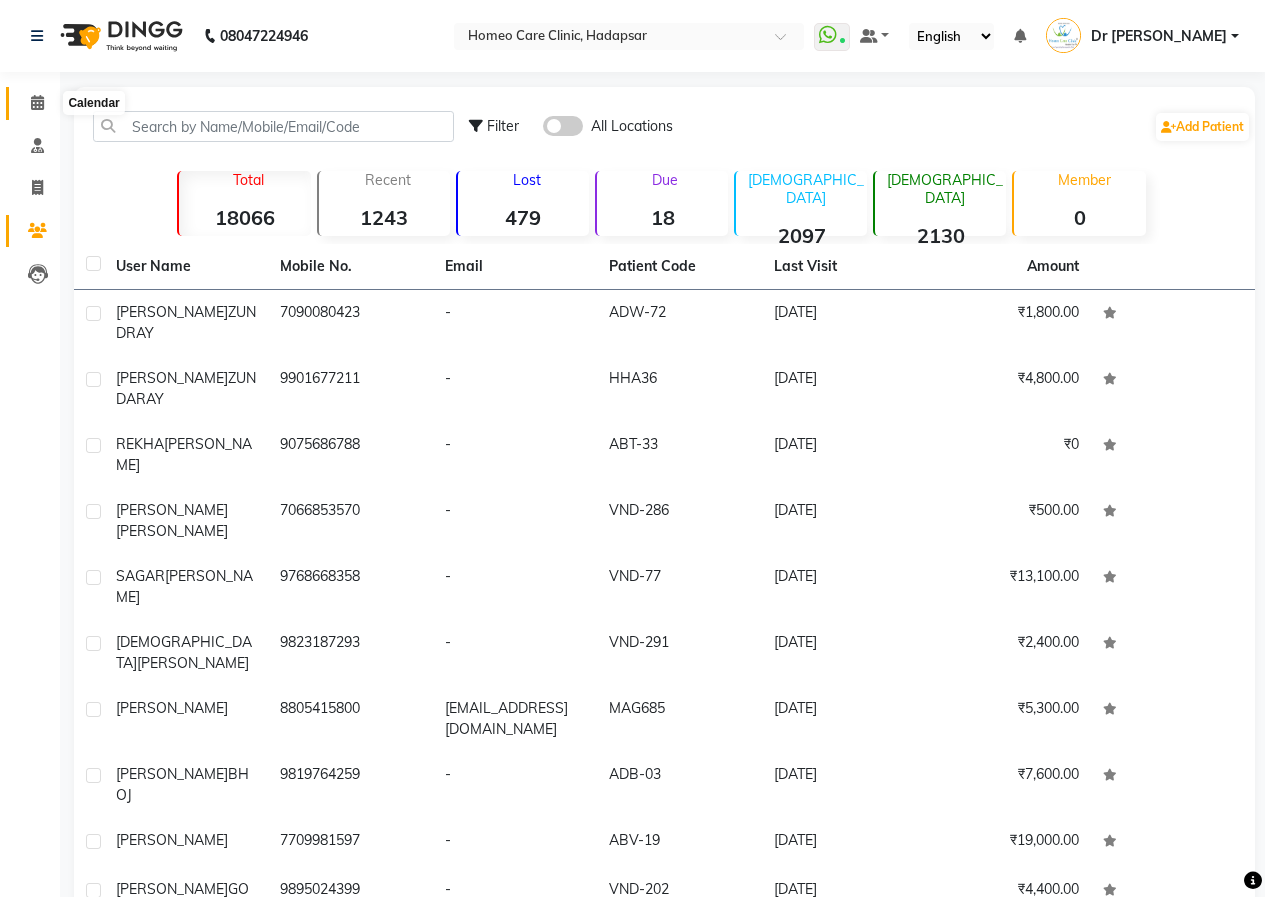 click 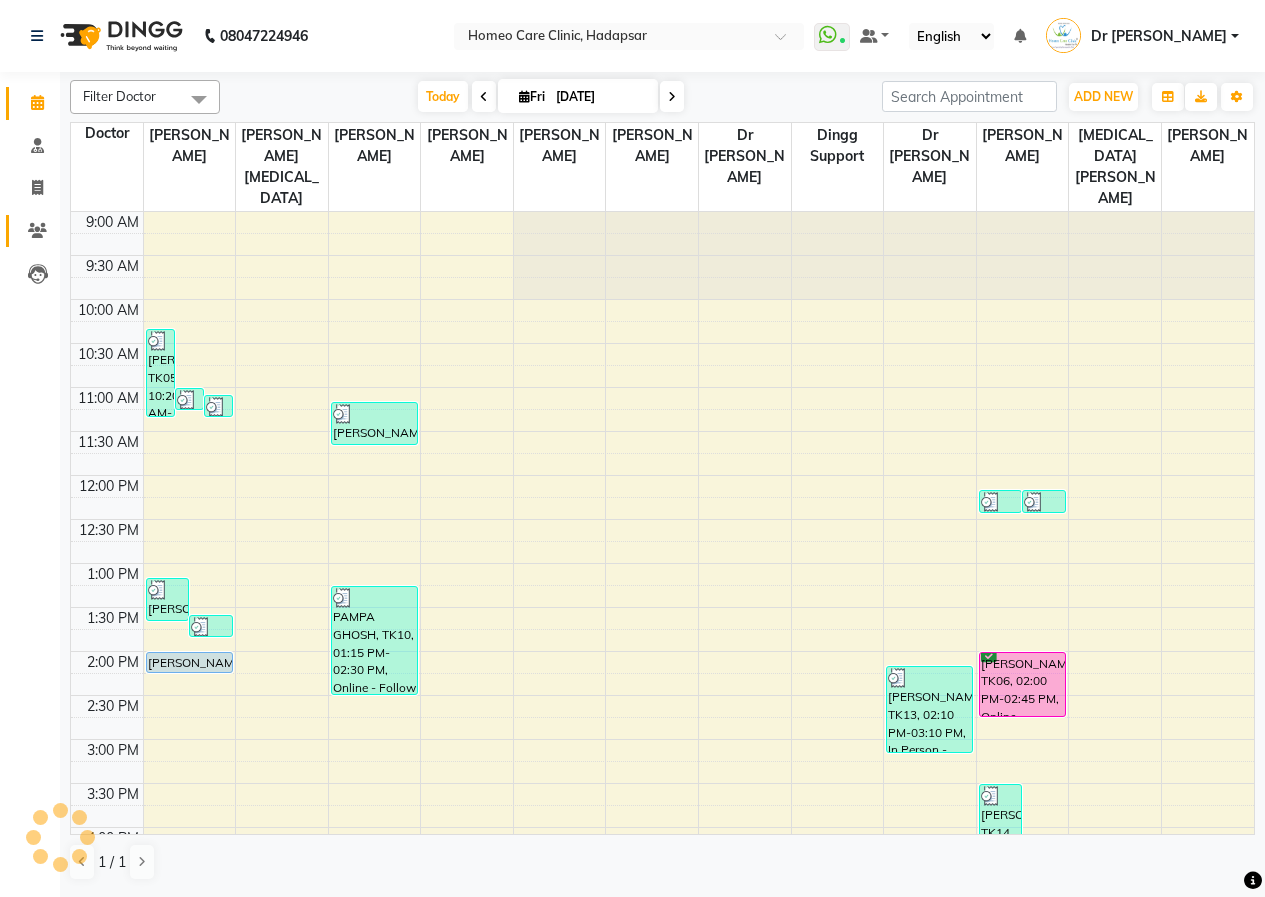 scroll, scrollTop: 550, scrollLeft: 0, axis: vertical 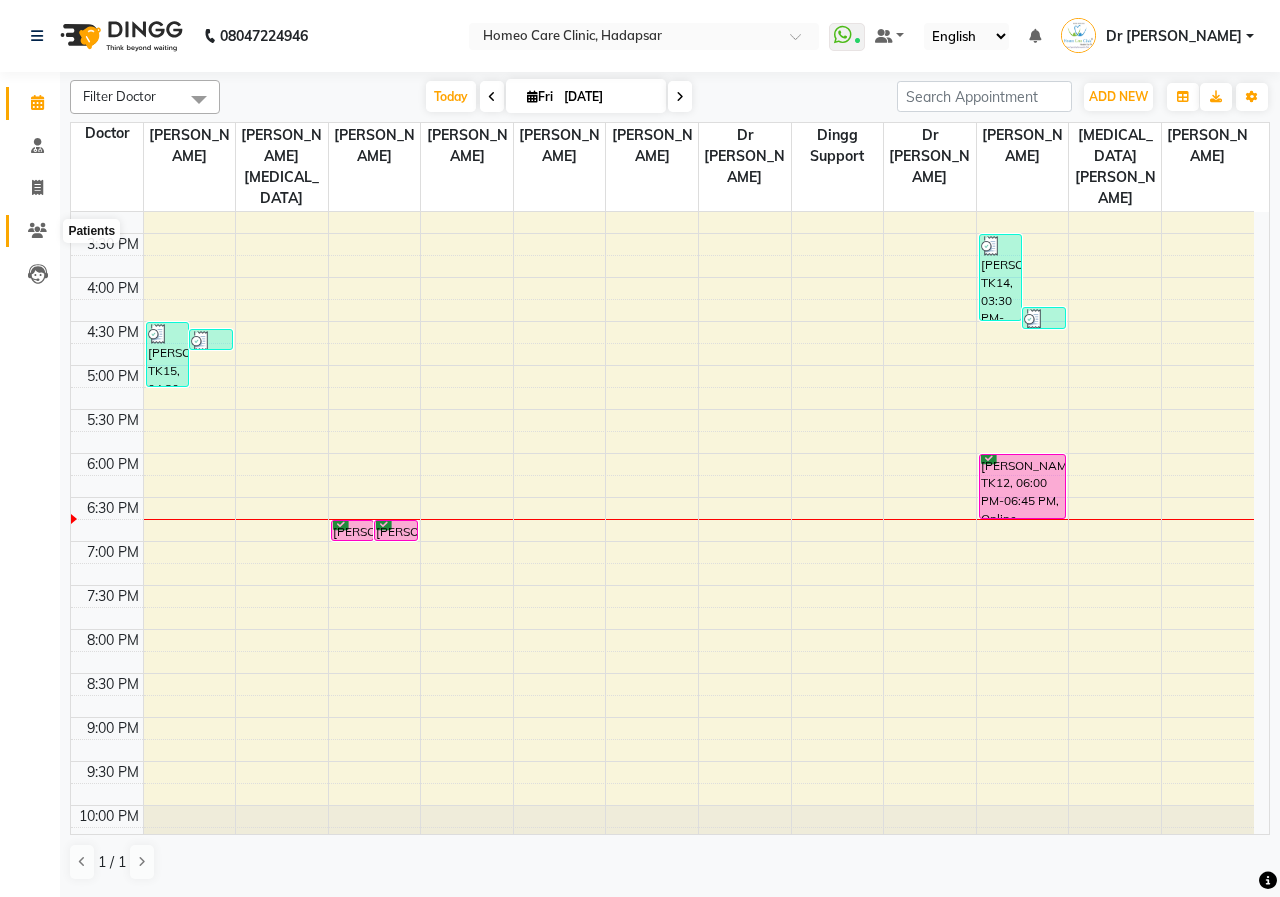click 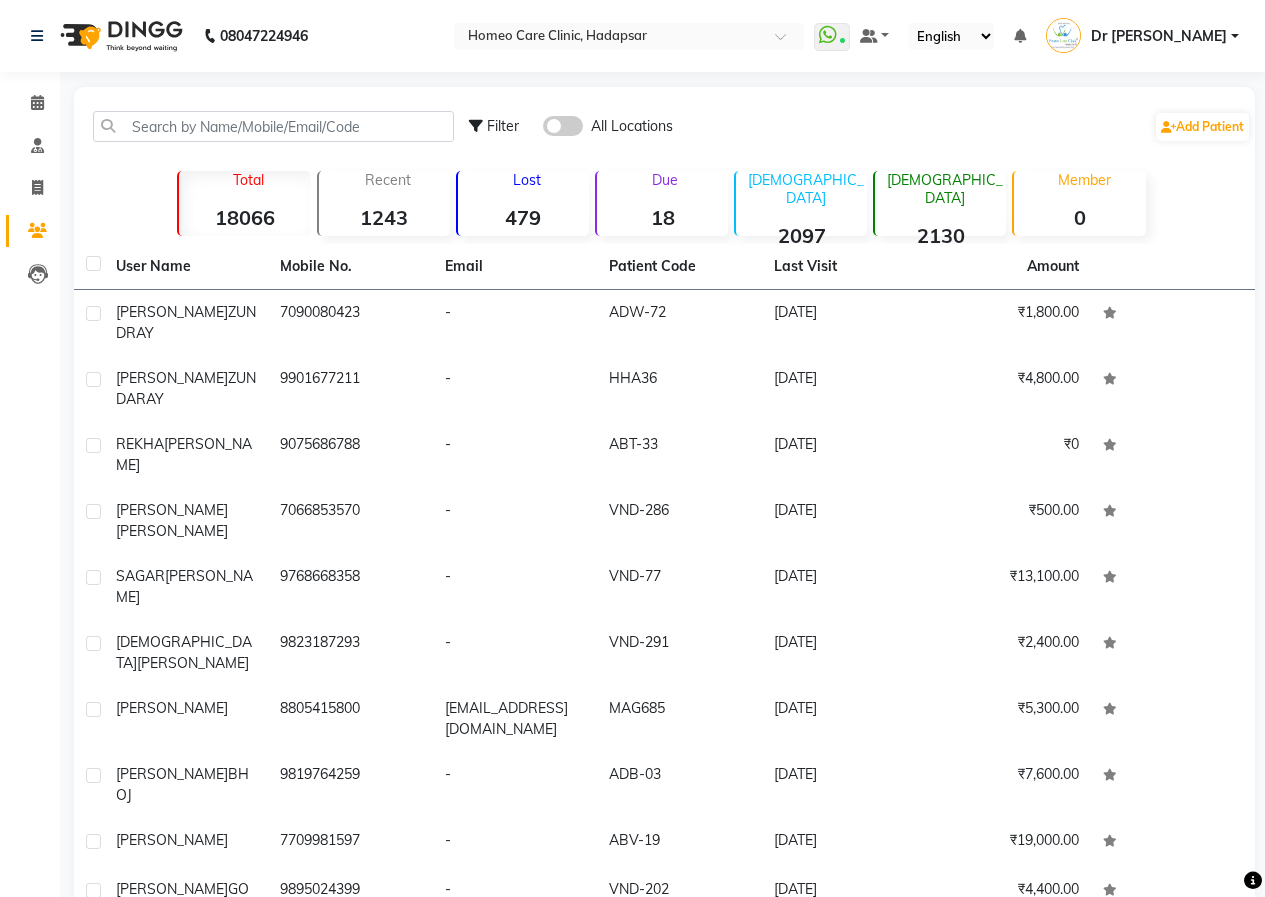 scroll, scrollTop: 3, scrollLeft: 0, axis: vertical 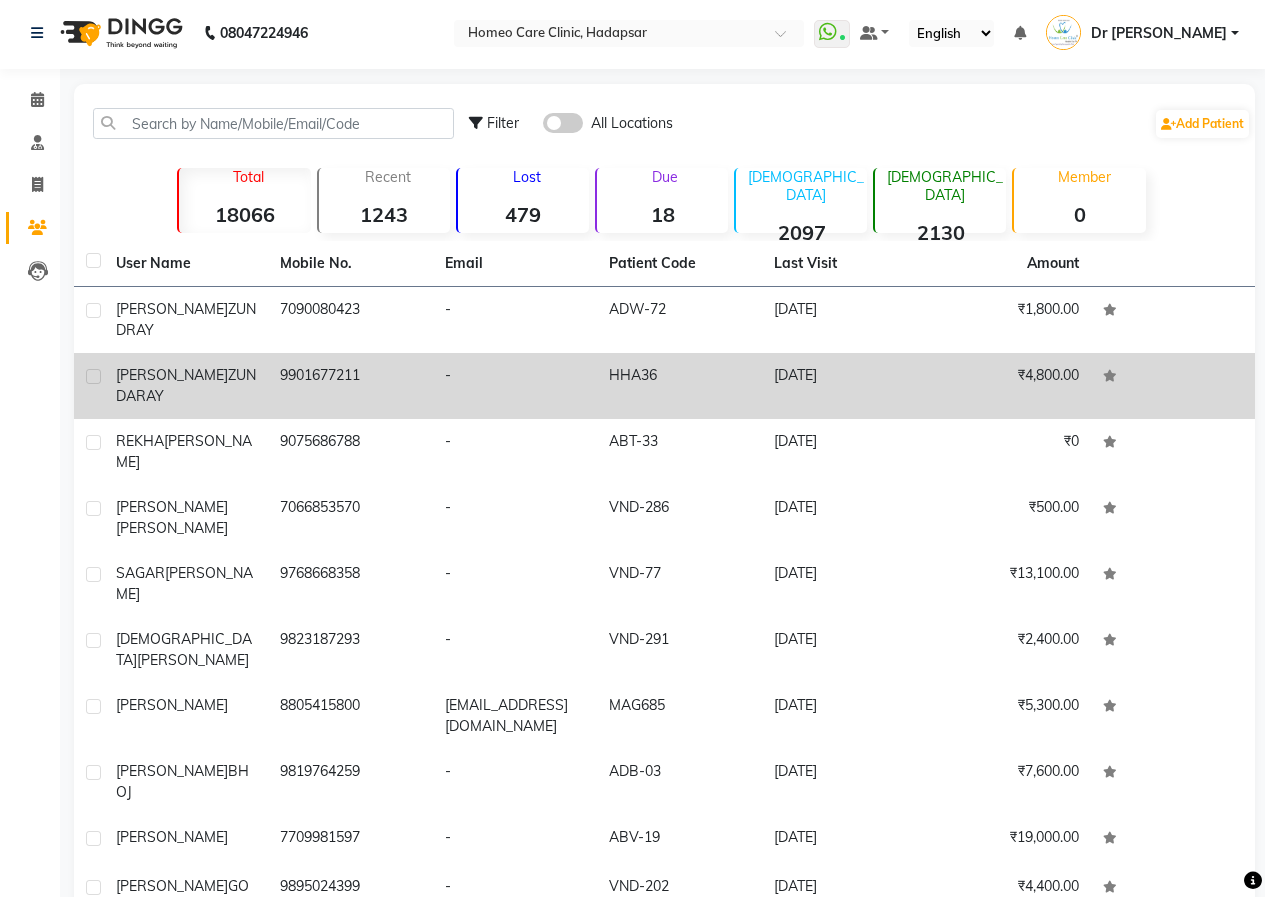click on "9901677211" 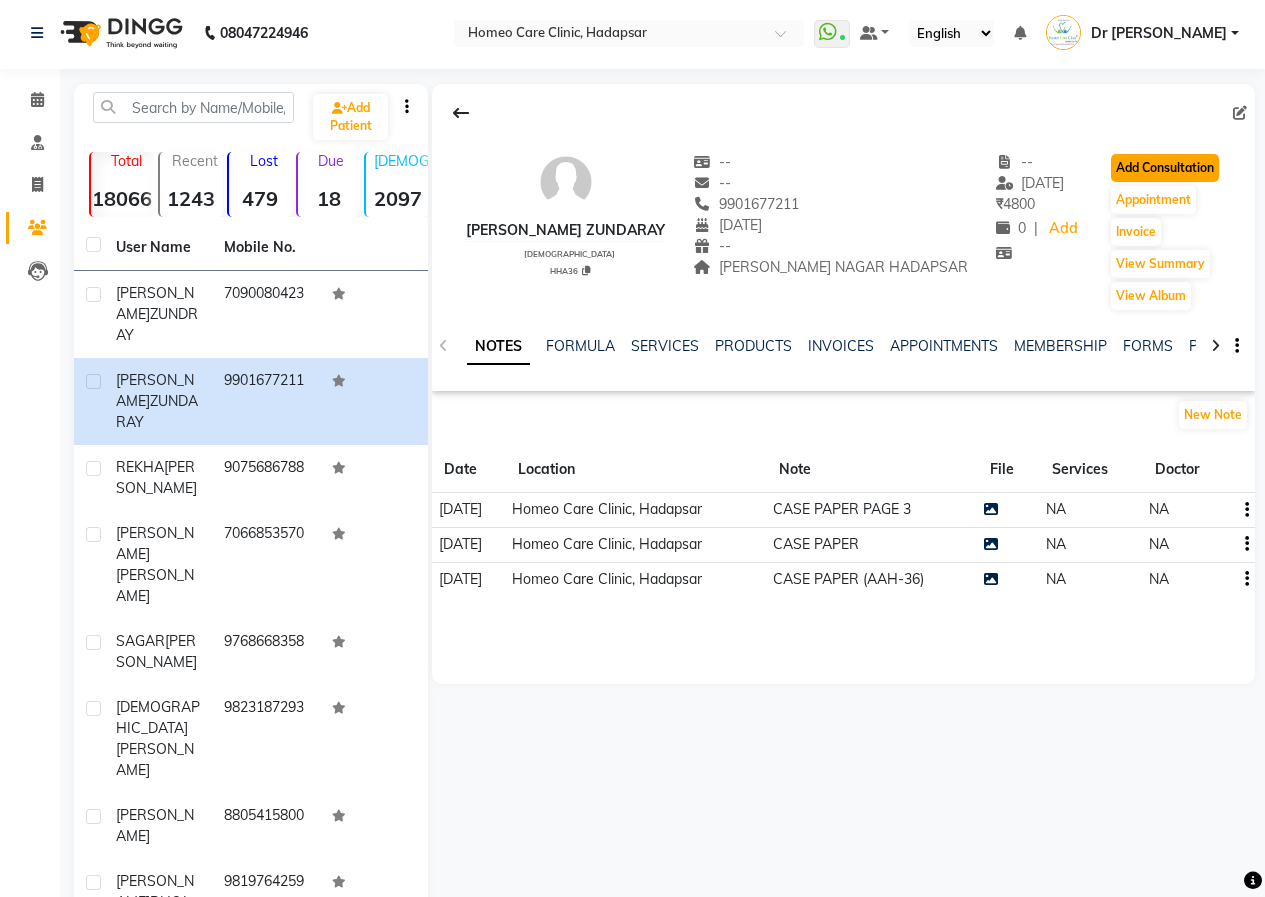 click on "Add Consultation" 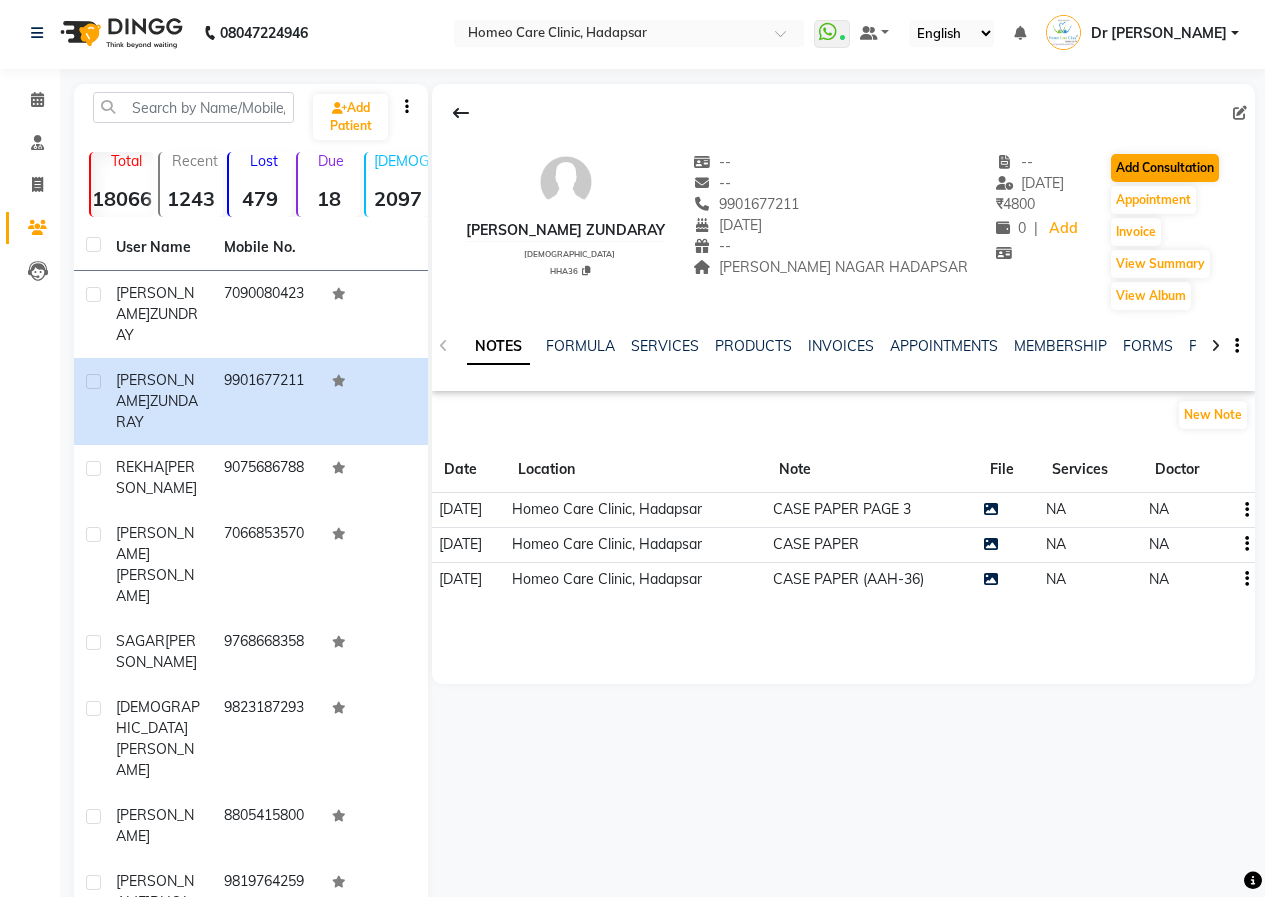 scroll, scrollTop: 0, scrollLeft: 0, axis: both 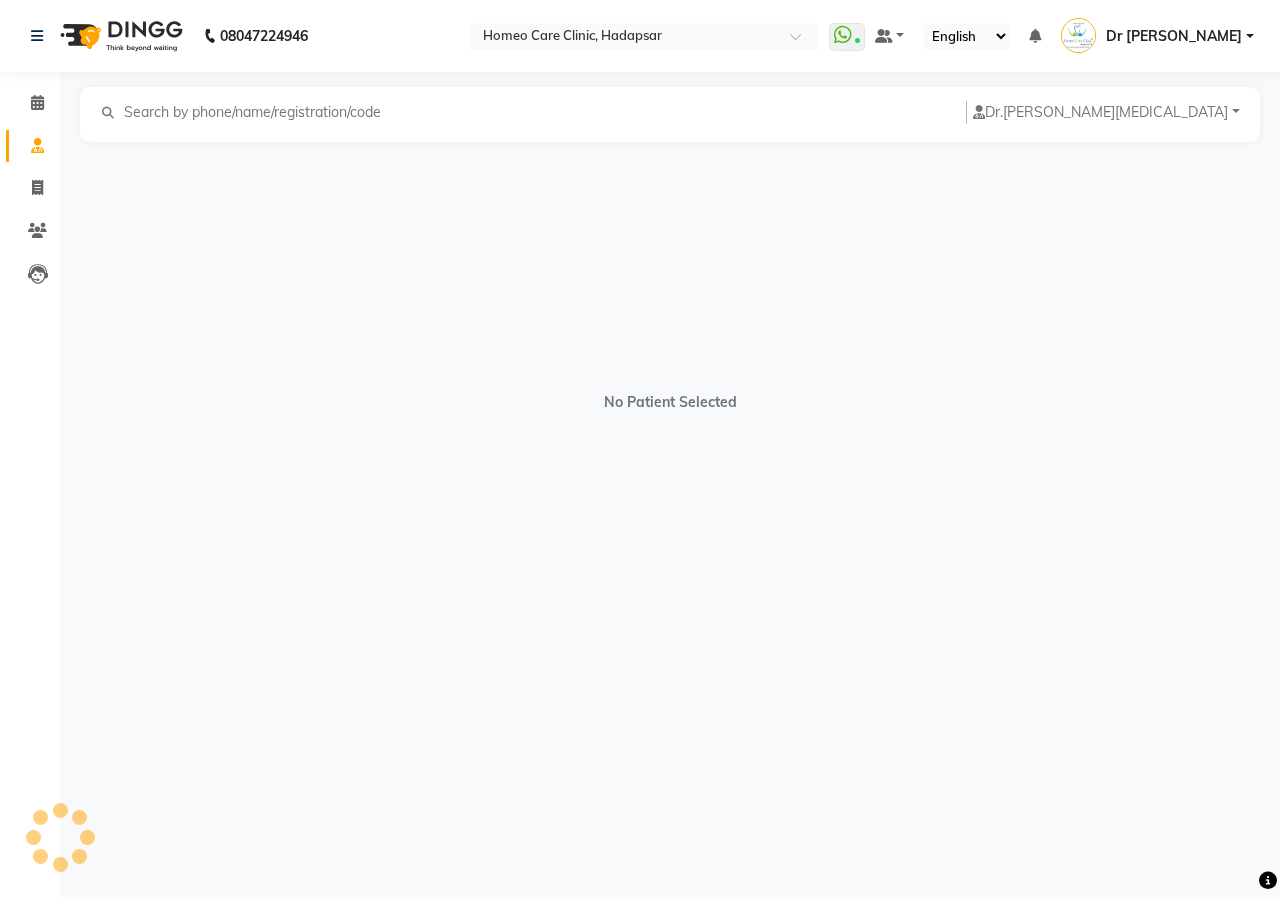 select on "[DEMOGRAPHIC_DATA]" 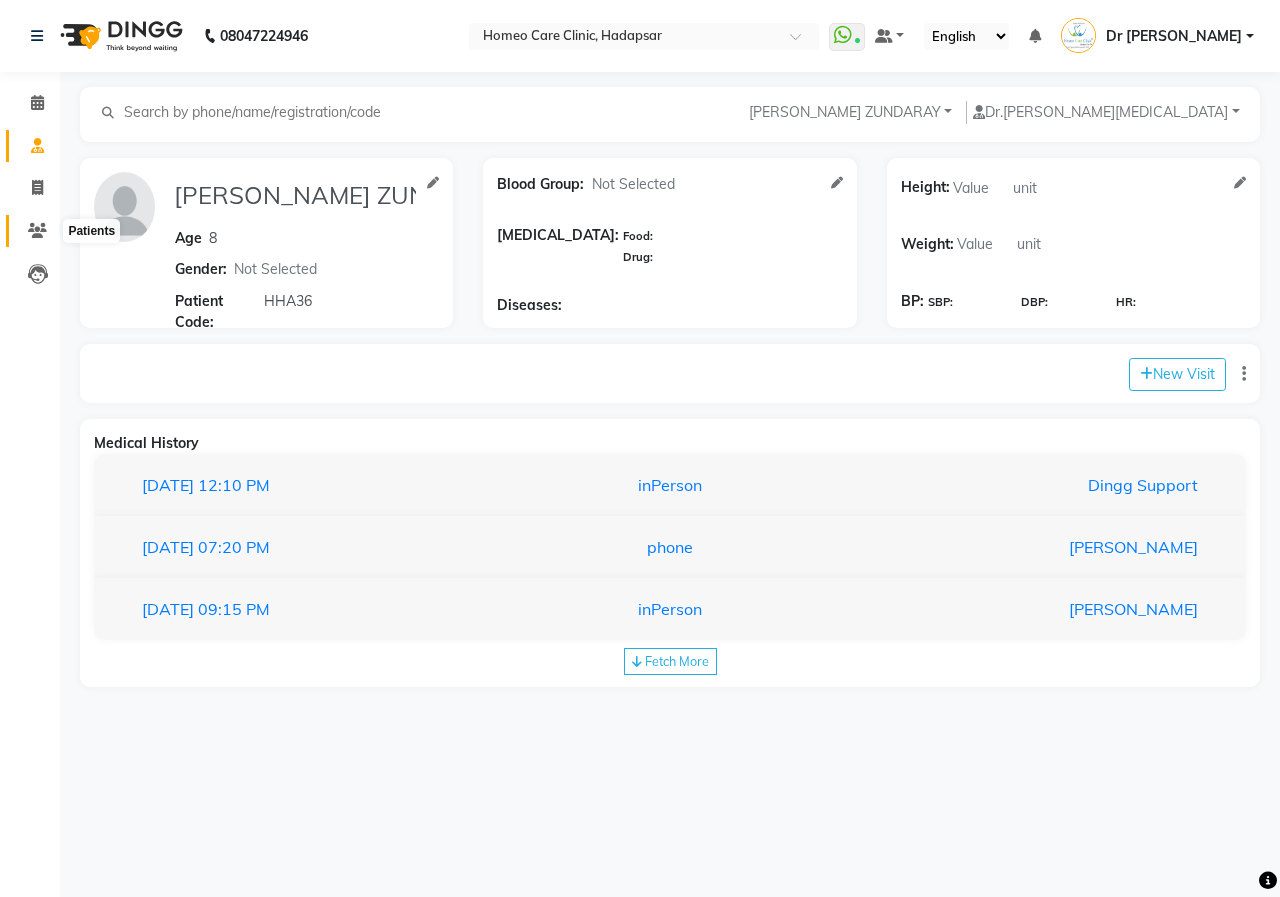 click 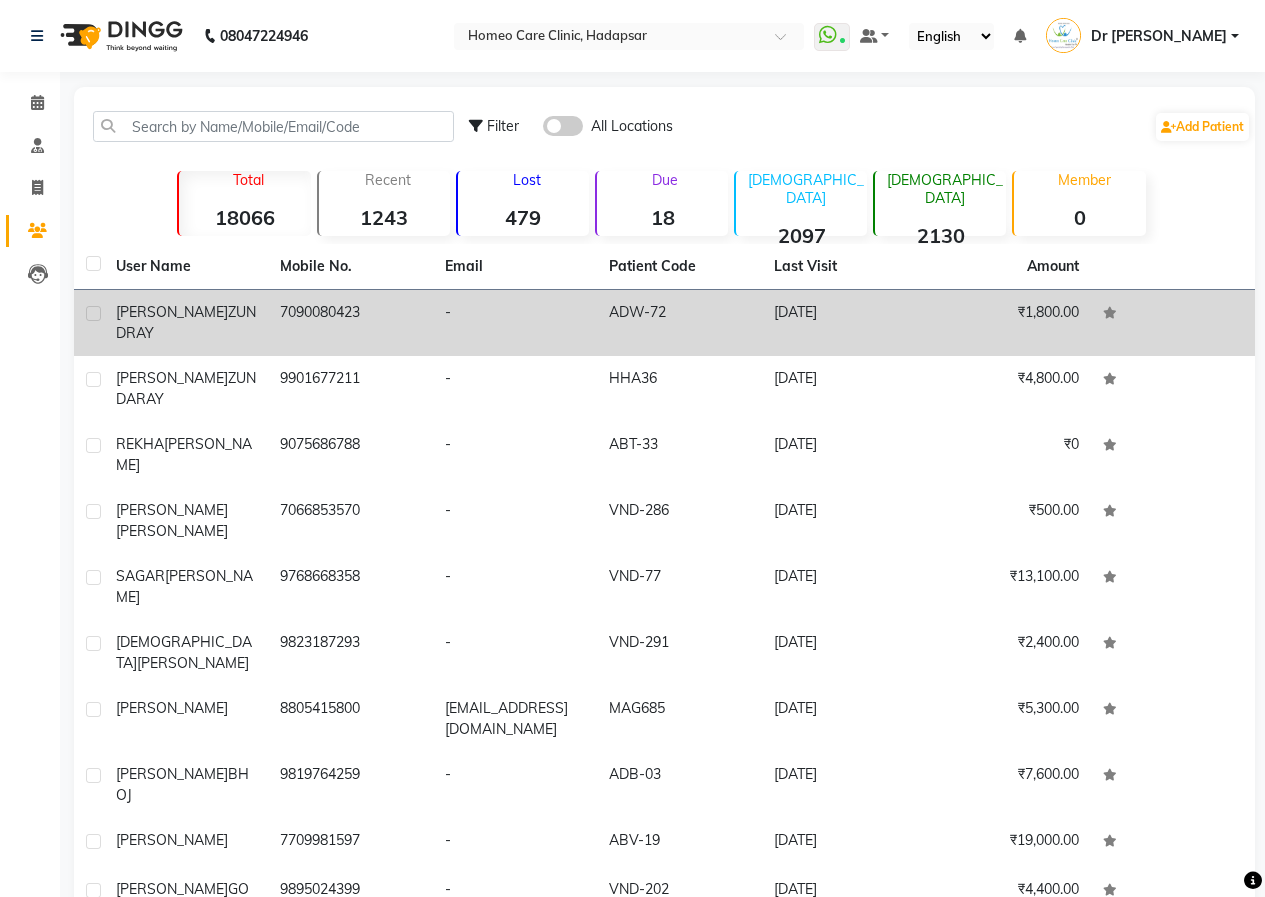 click on "-" 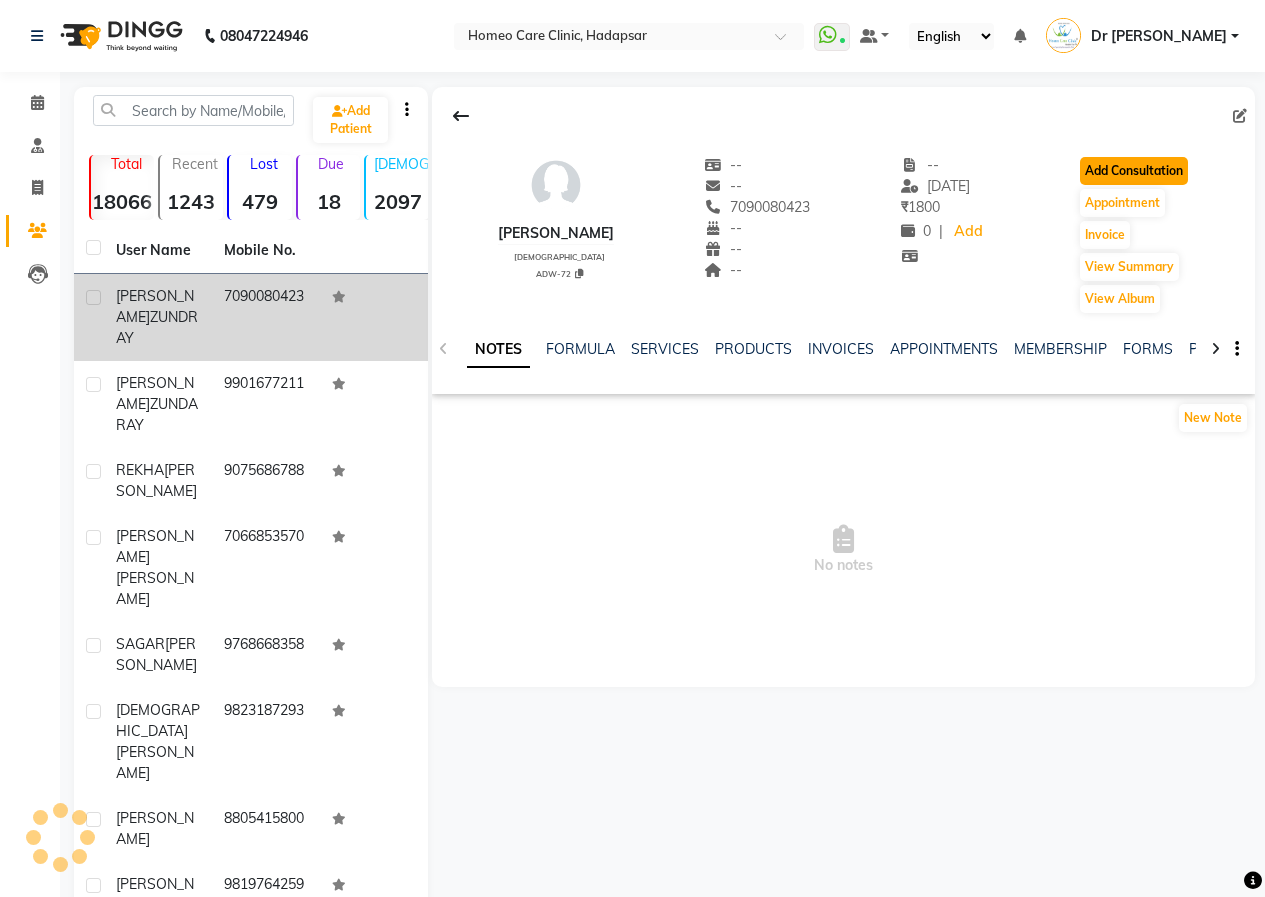 click on "Add Consultation" 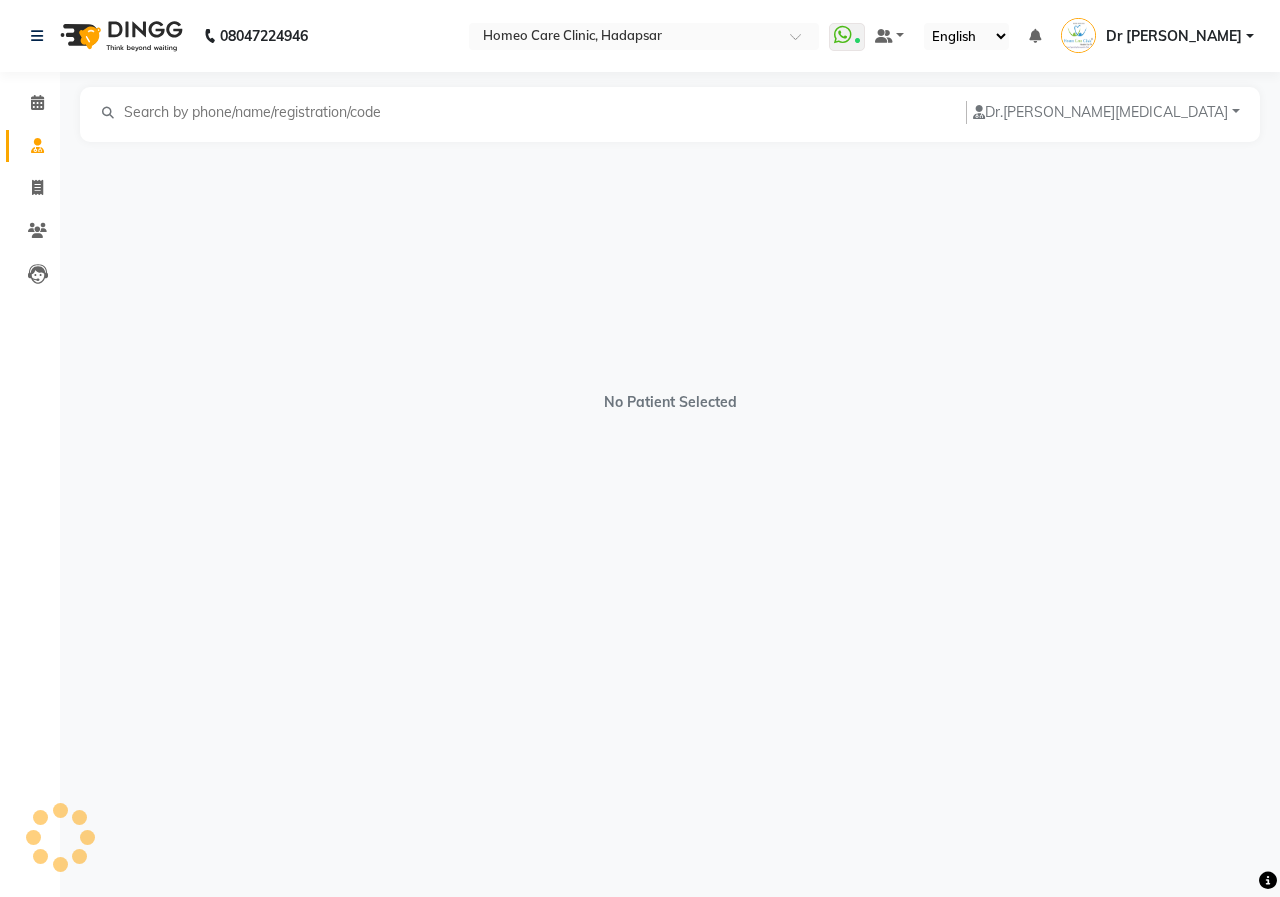 select on "[DEMOGRAPHIC_DATA]" 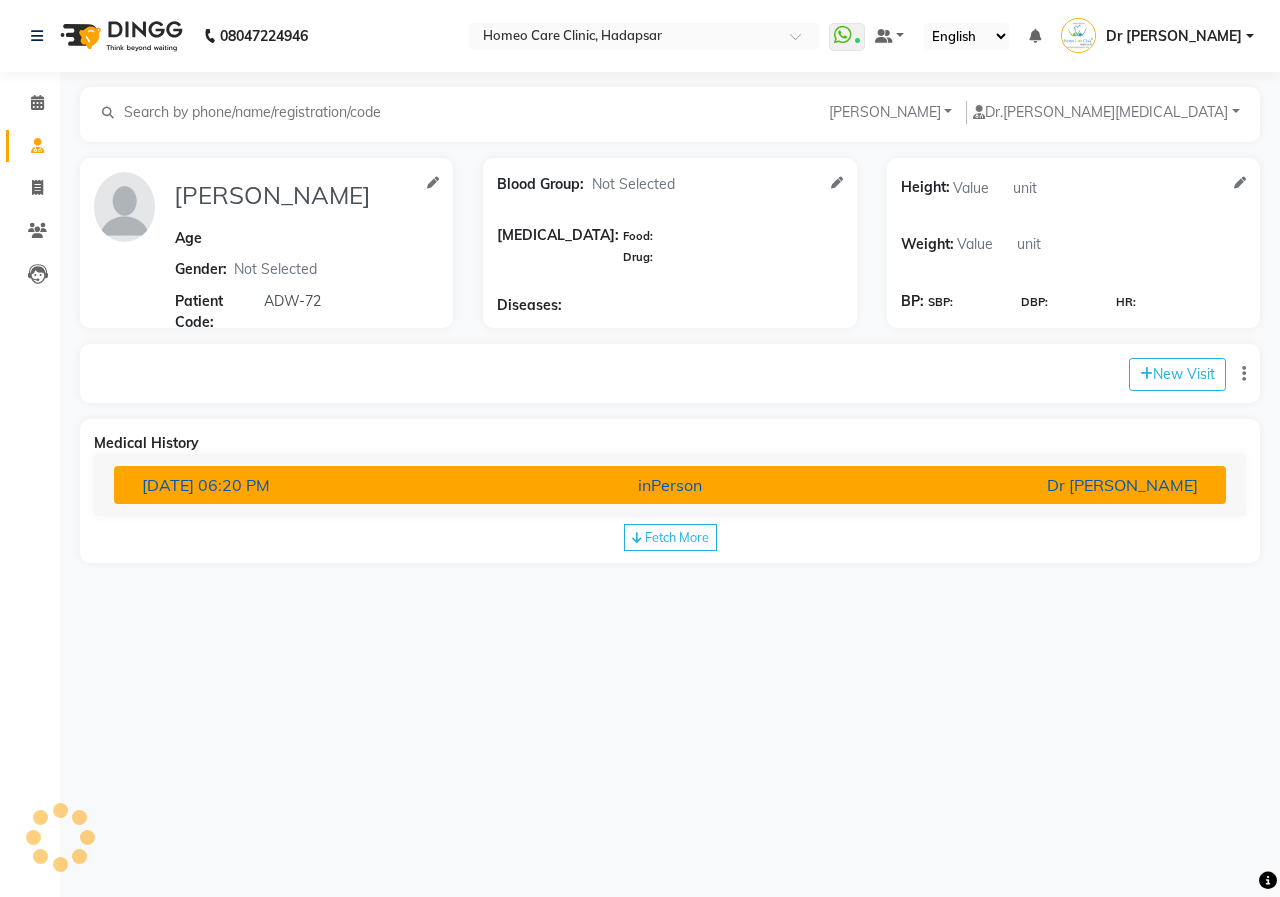 click on "[DATE] 06:20 PM" at bounding box center [308, 485] 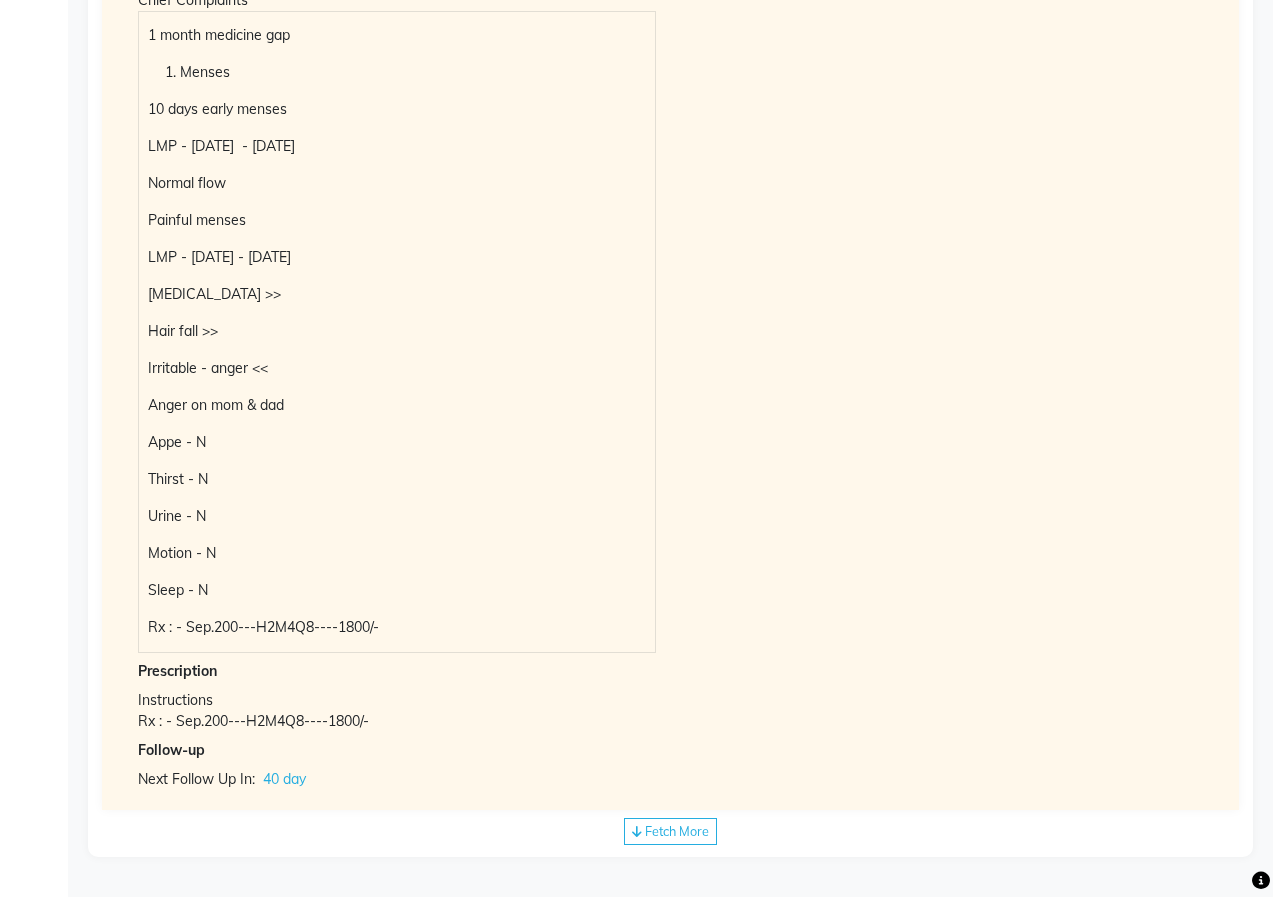scroll, scrollTop: 76, scrollLeft: 0, axis: vertical 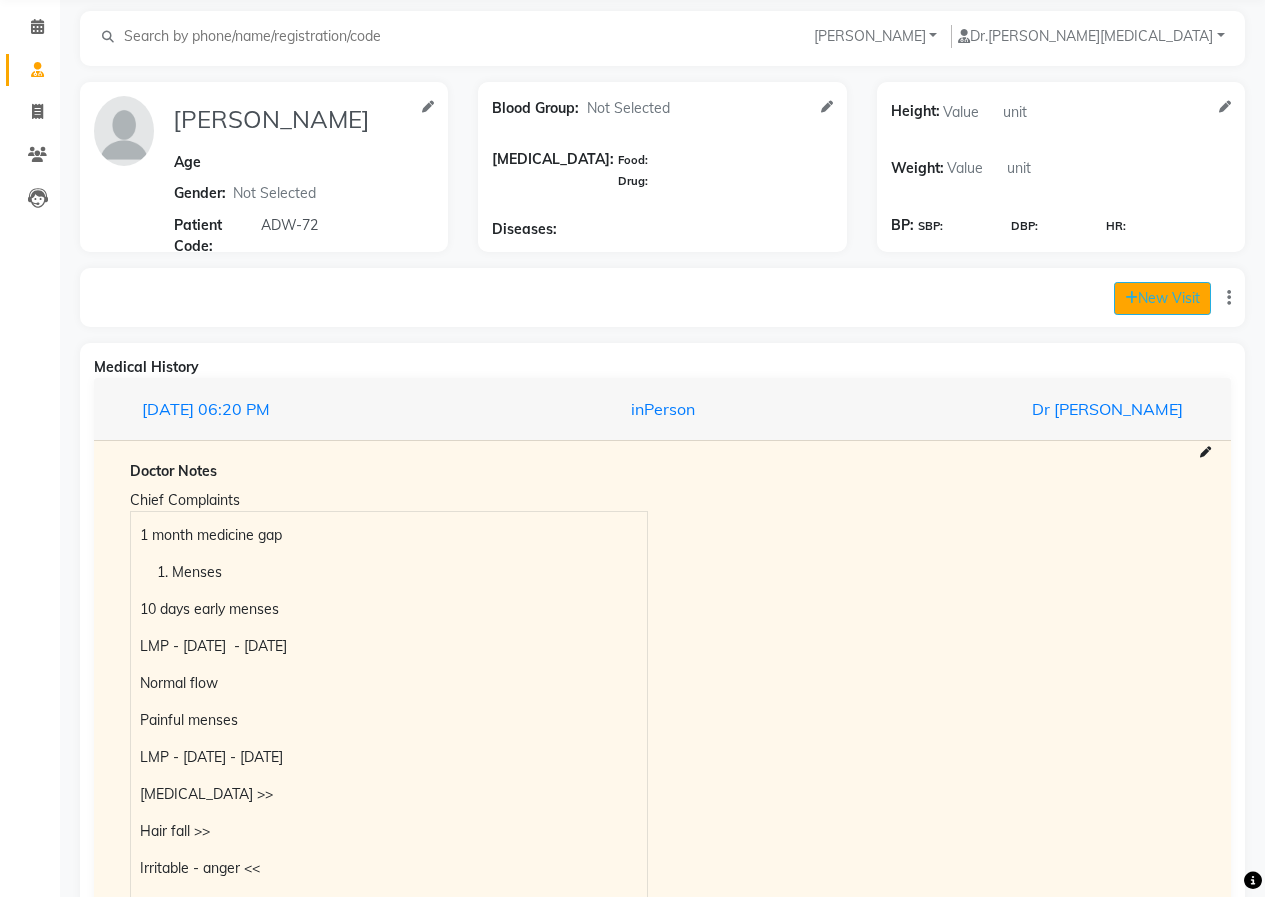click on "New Visit" 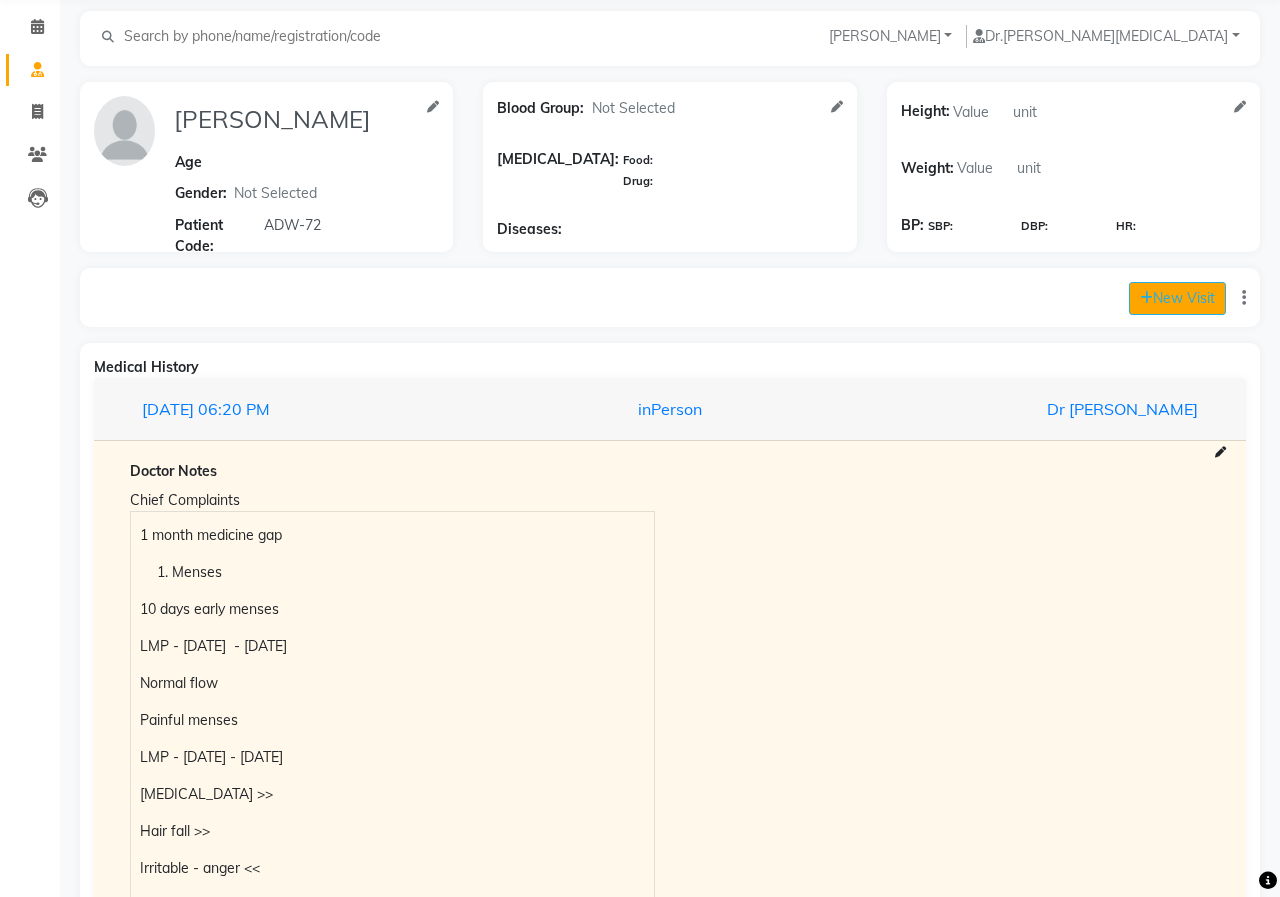 select on "1125" 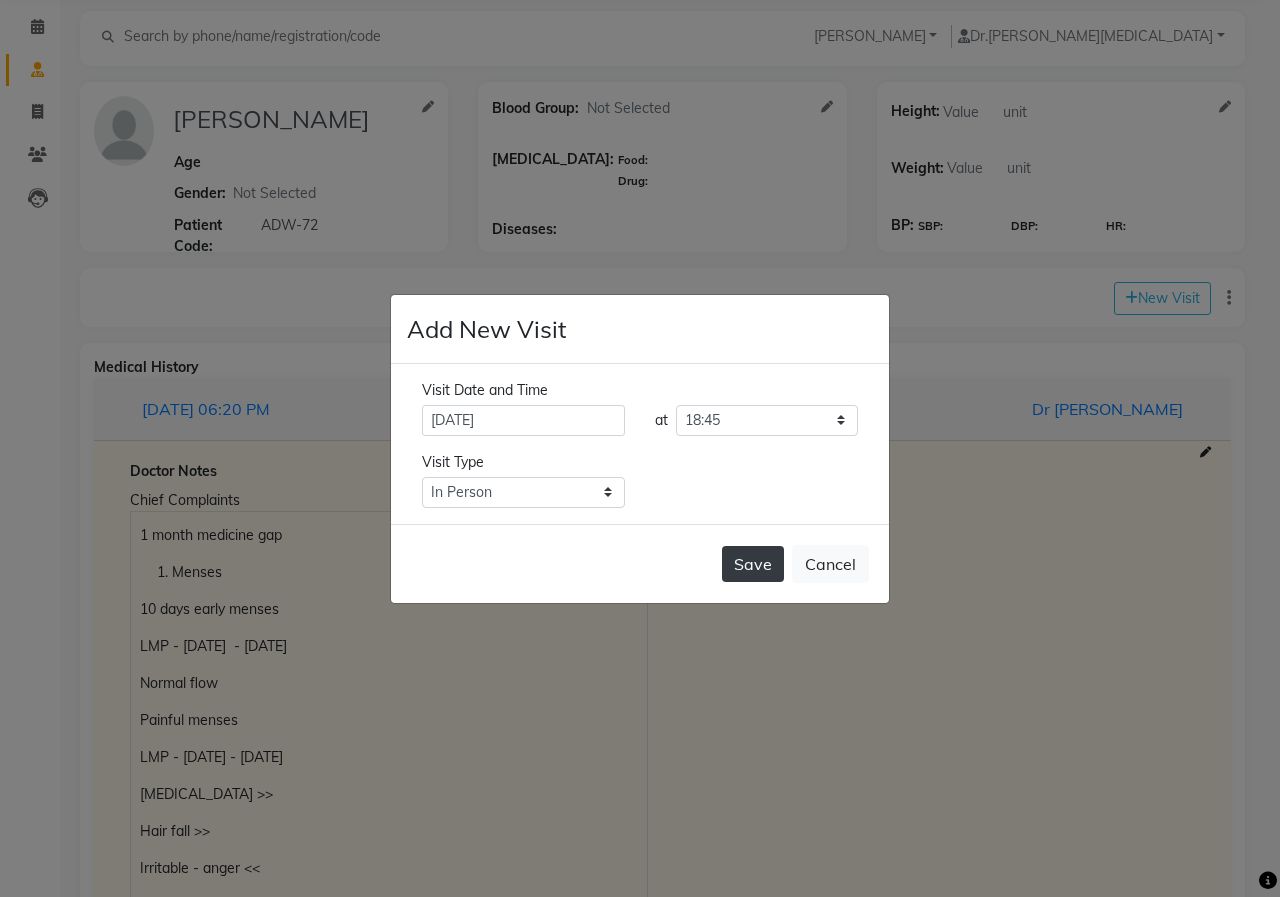 click on "Save" 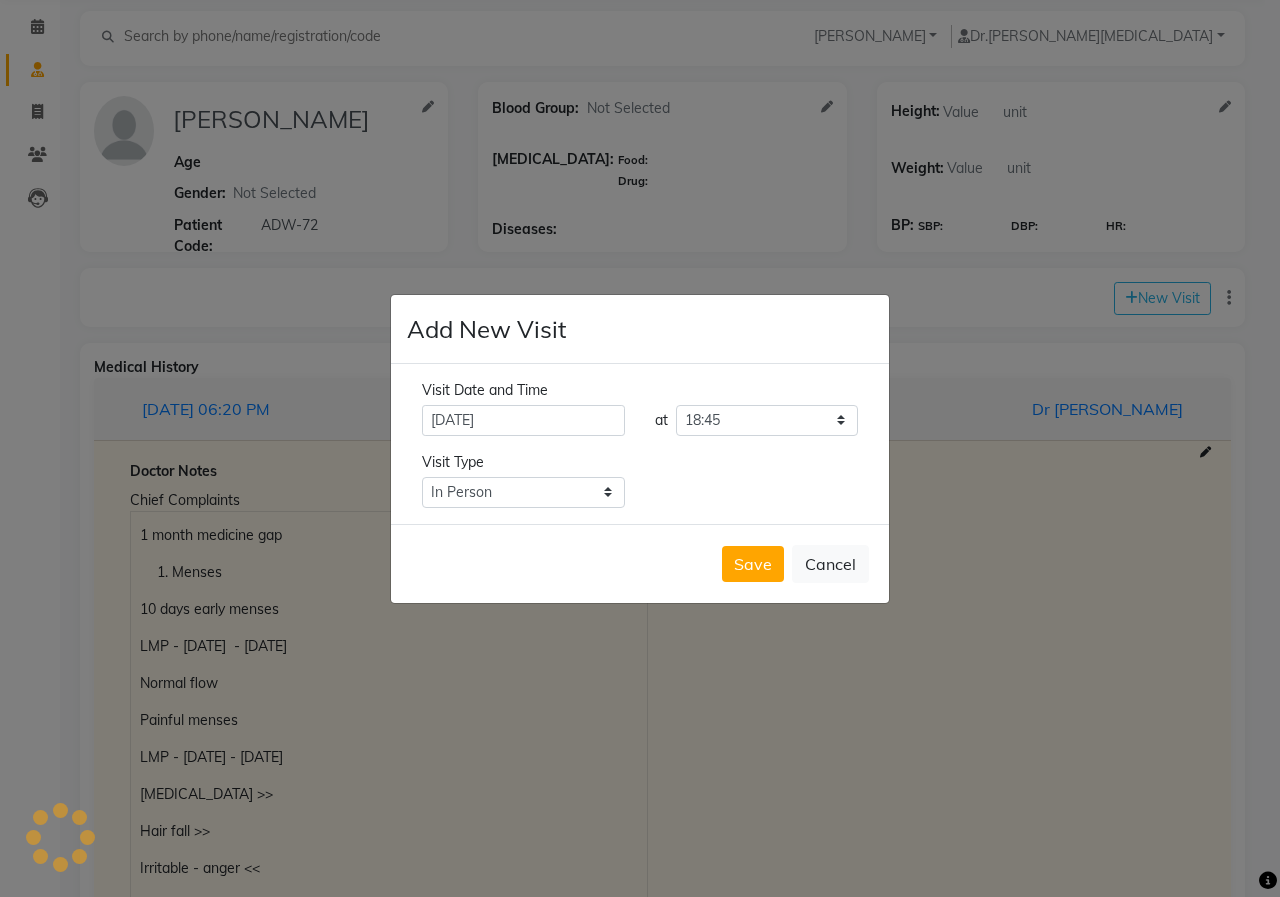 scroll, scrollTop: 0, scrollLeft: 0, axis: both 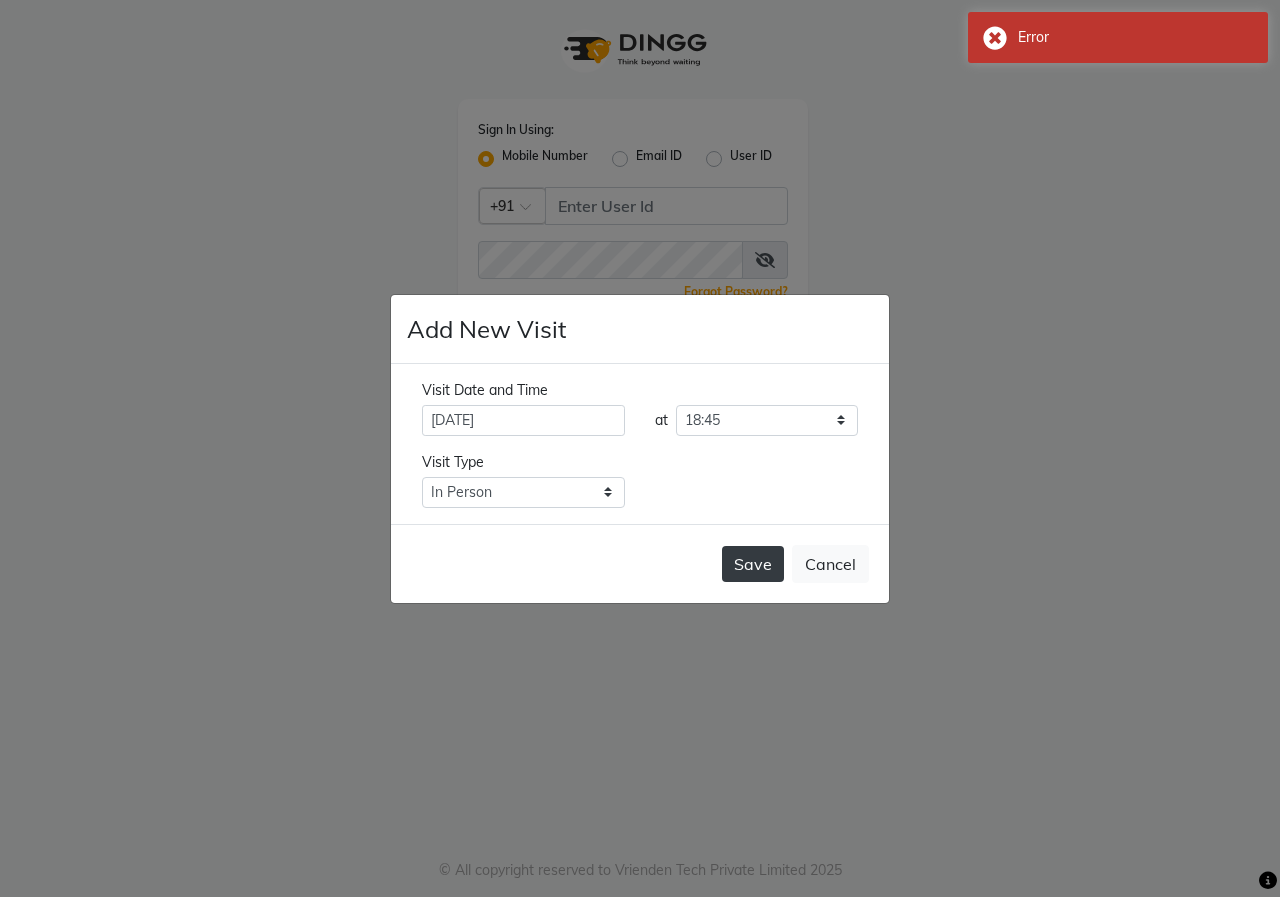 click on "Save" 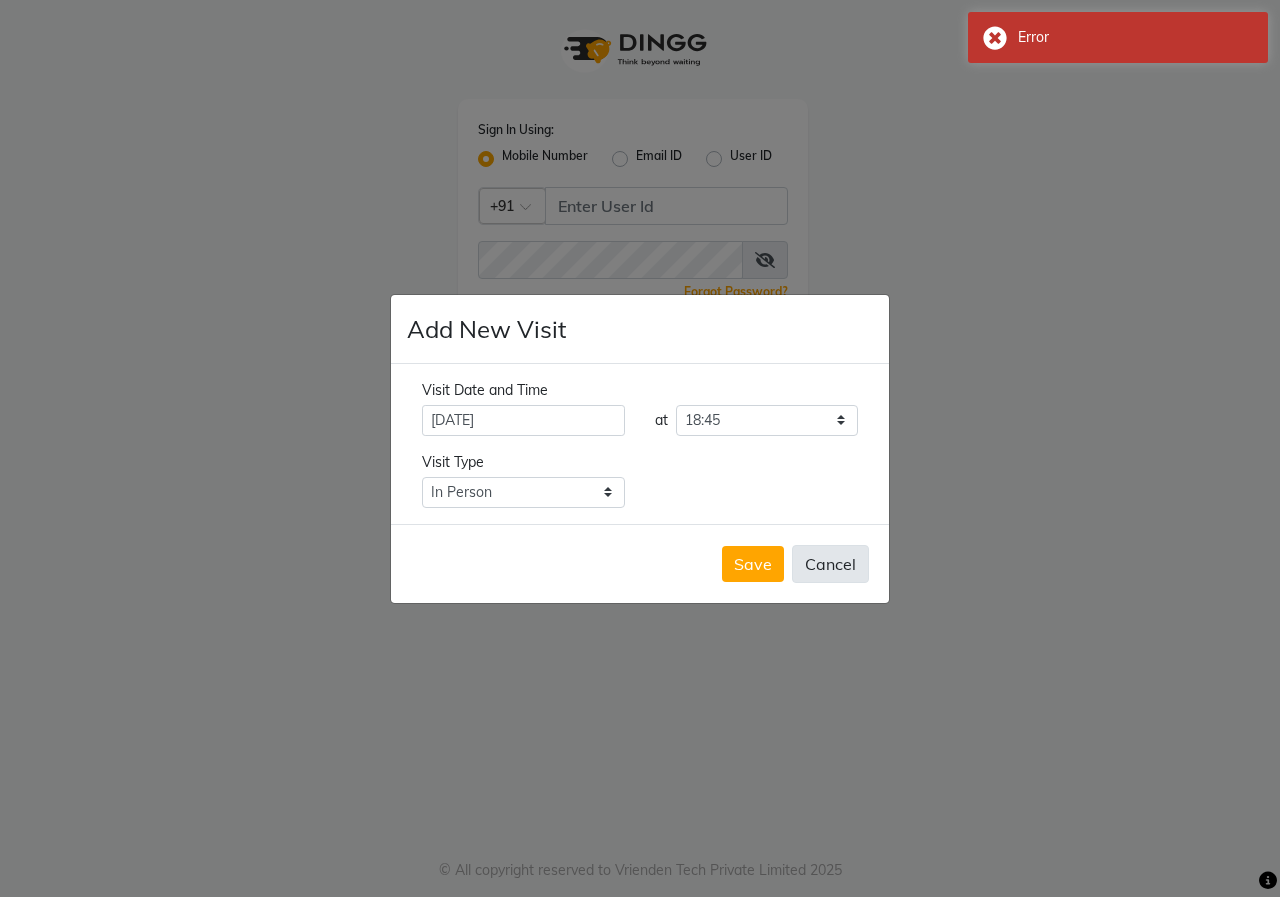 click on "Cancel" 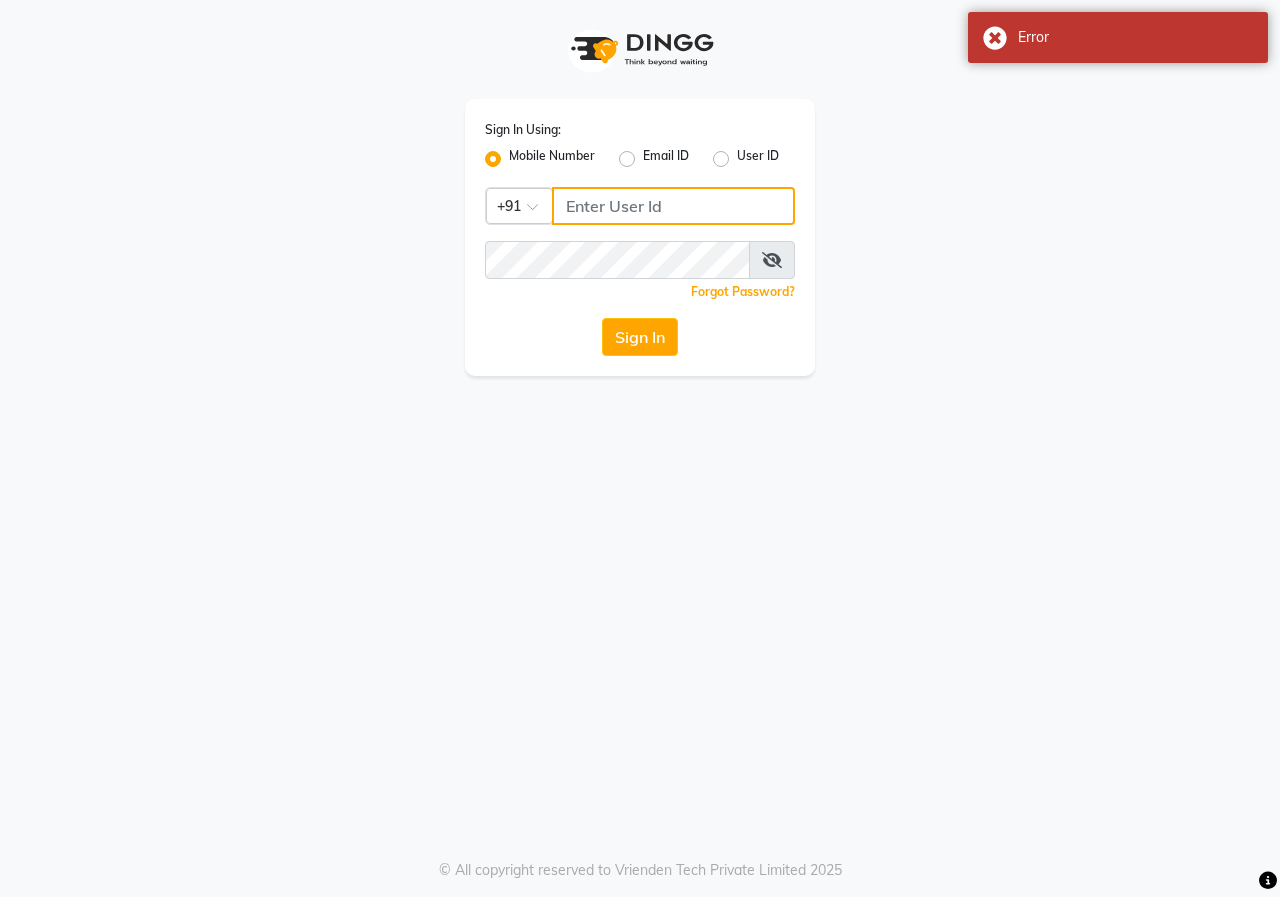 click 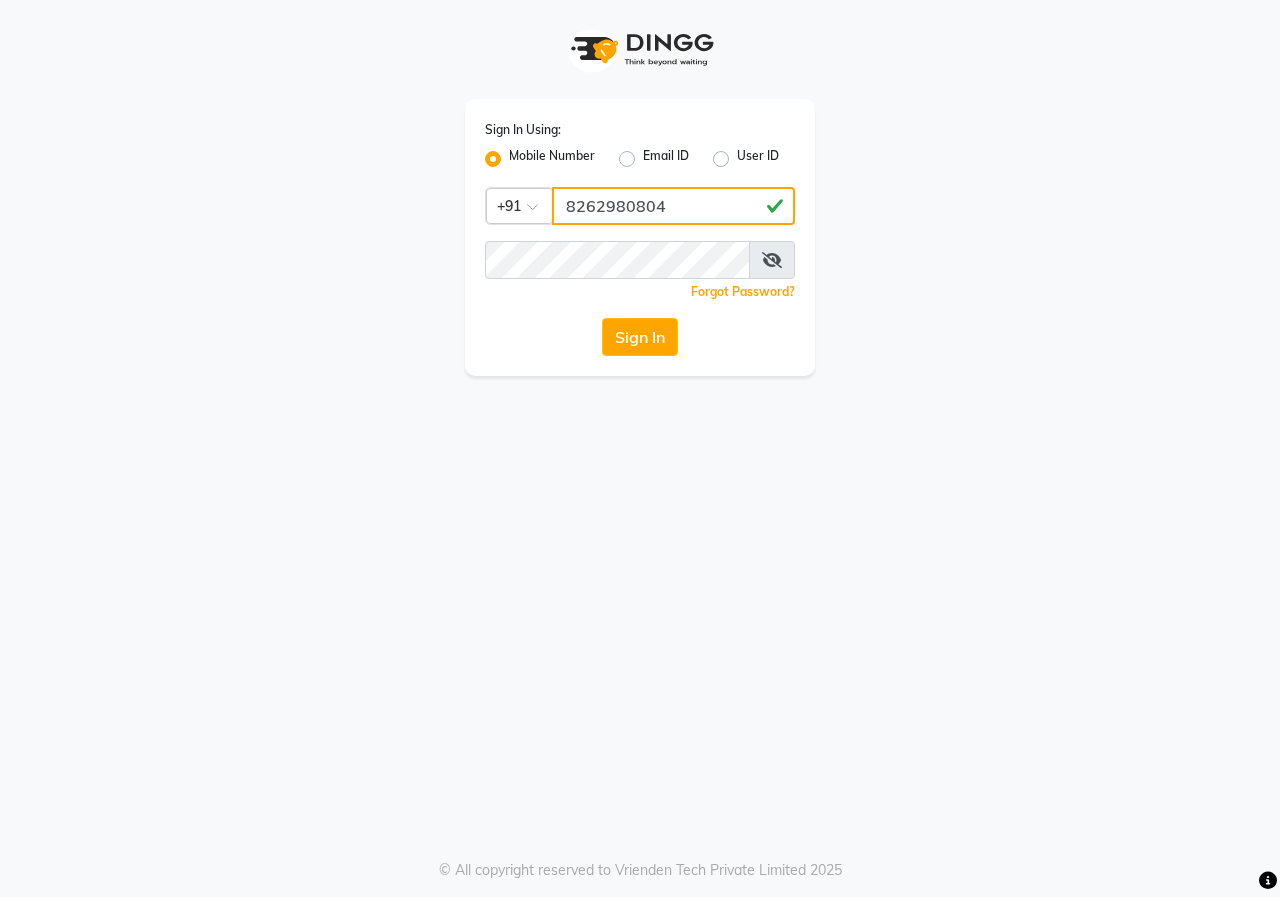 drag, startPoint x: 557, startPoint y: 211, endPoint x: 687, endPoint y: 203, distance: 130.24593 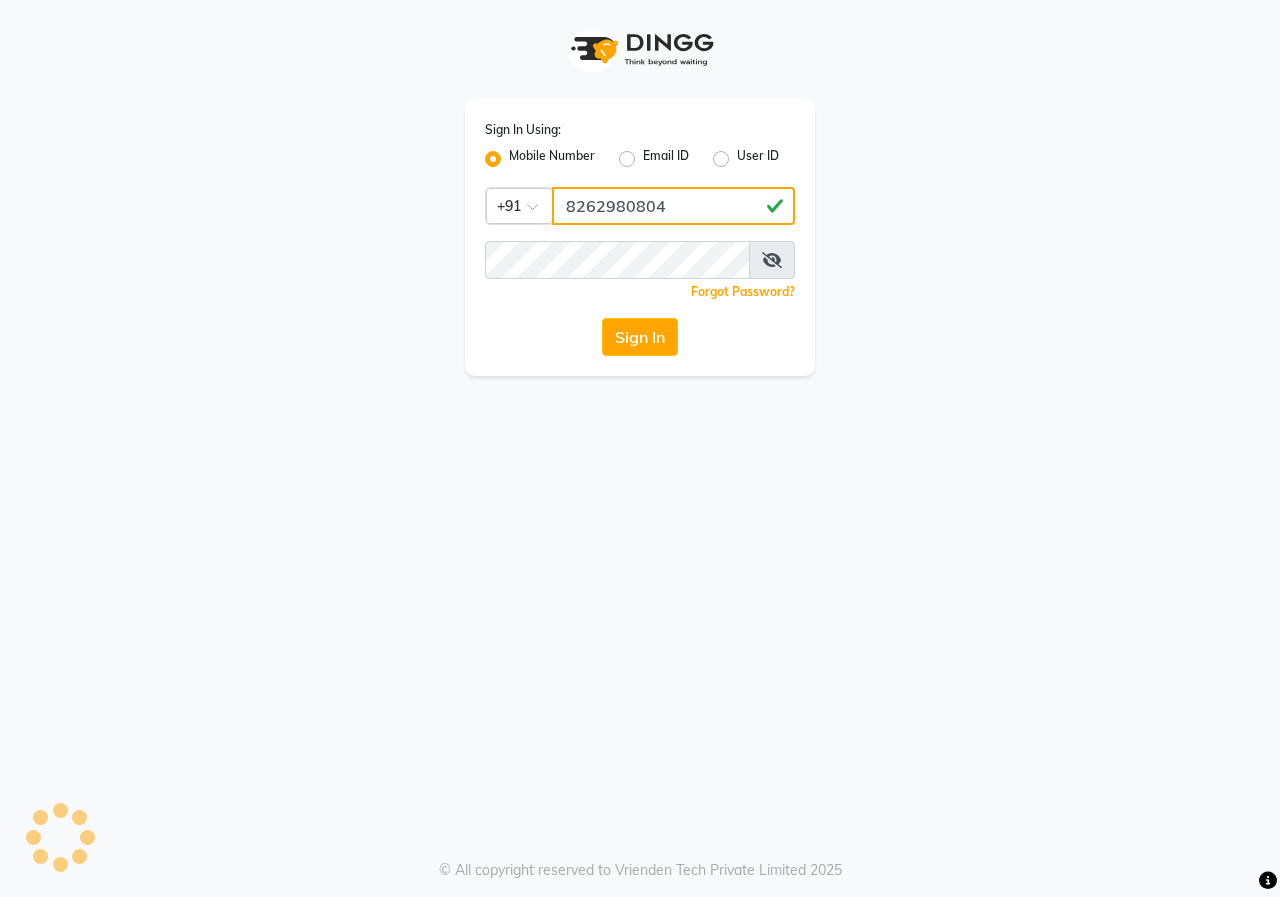 type on "8262980804" 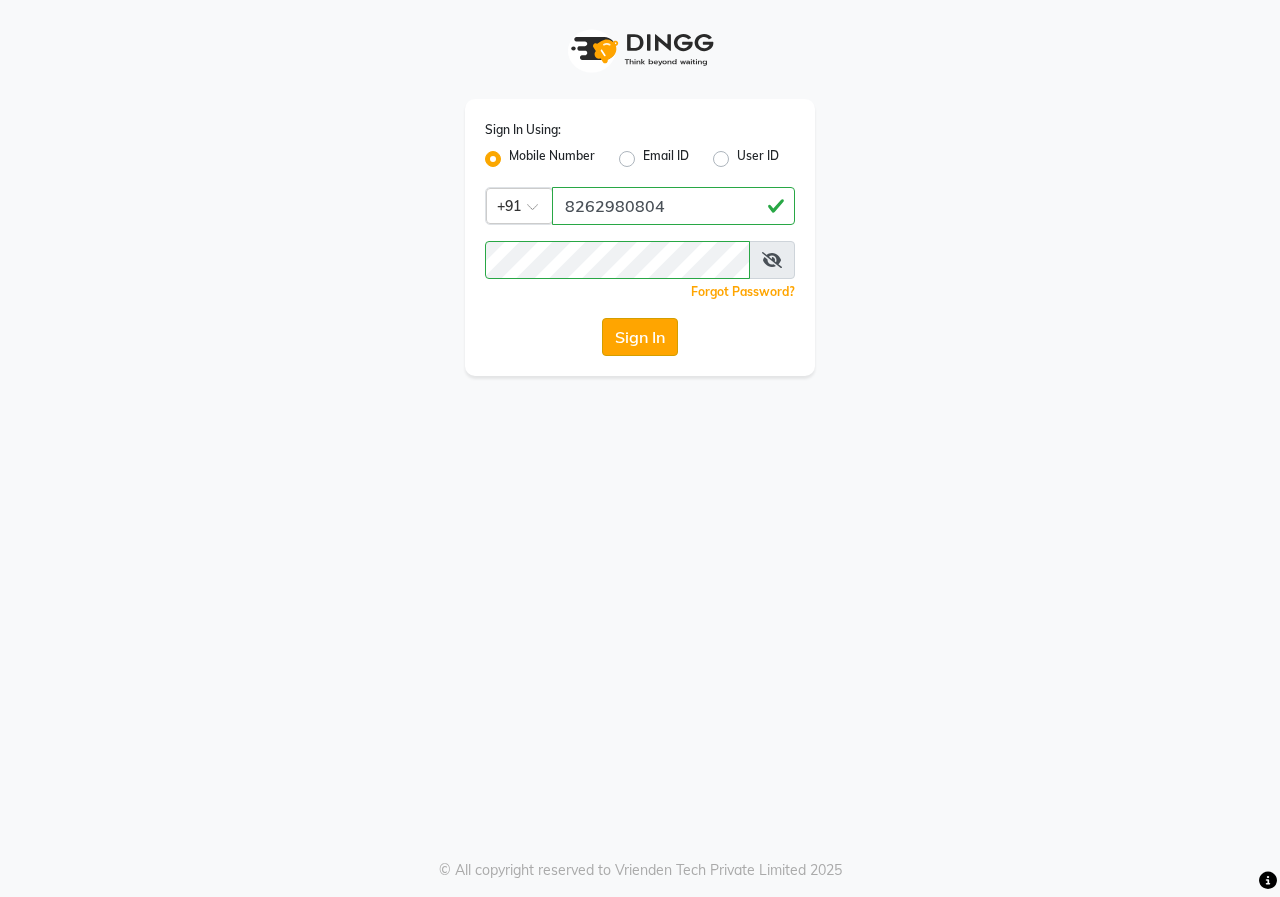 click on "Sign In" 